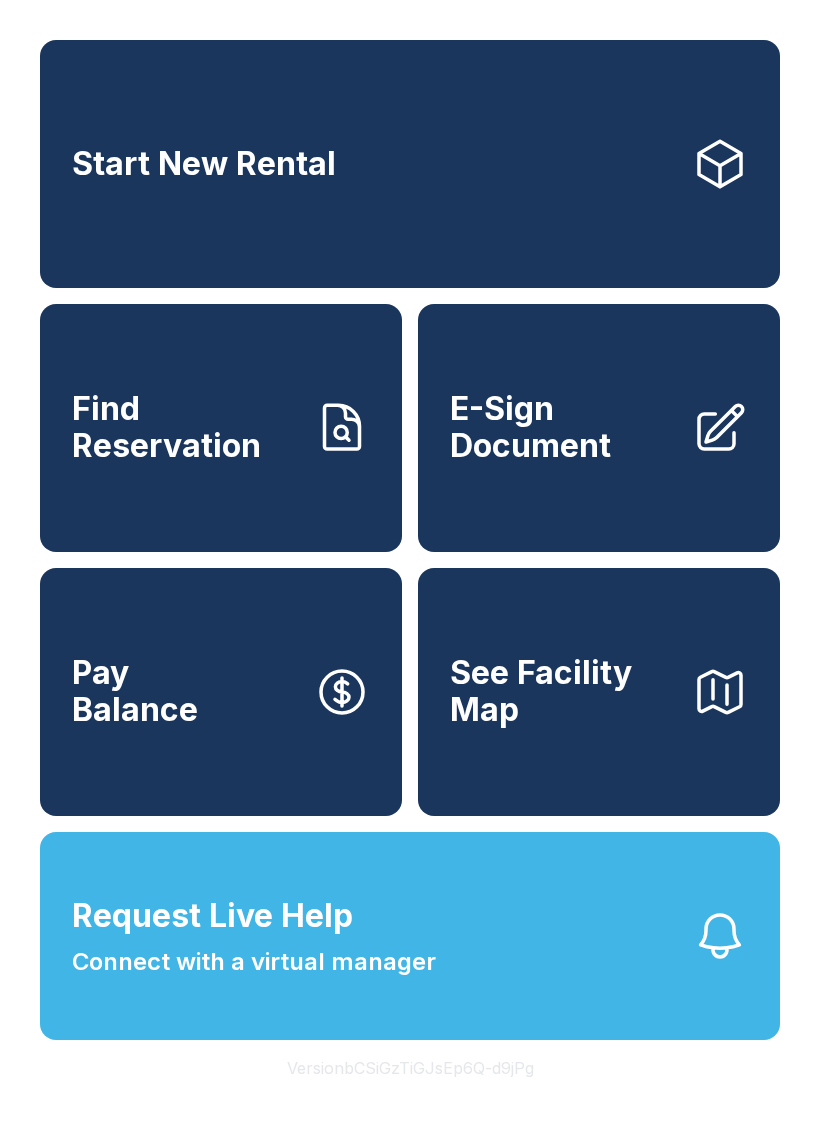 scroll, scrollTop: 0, scrollLeft: 0, axis: both 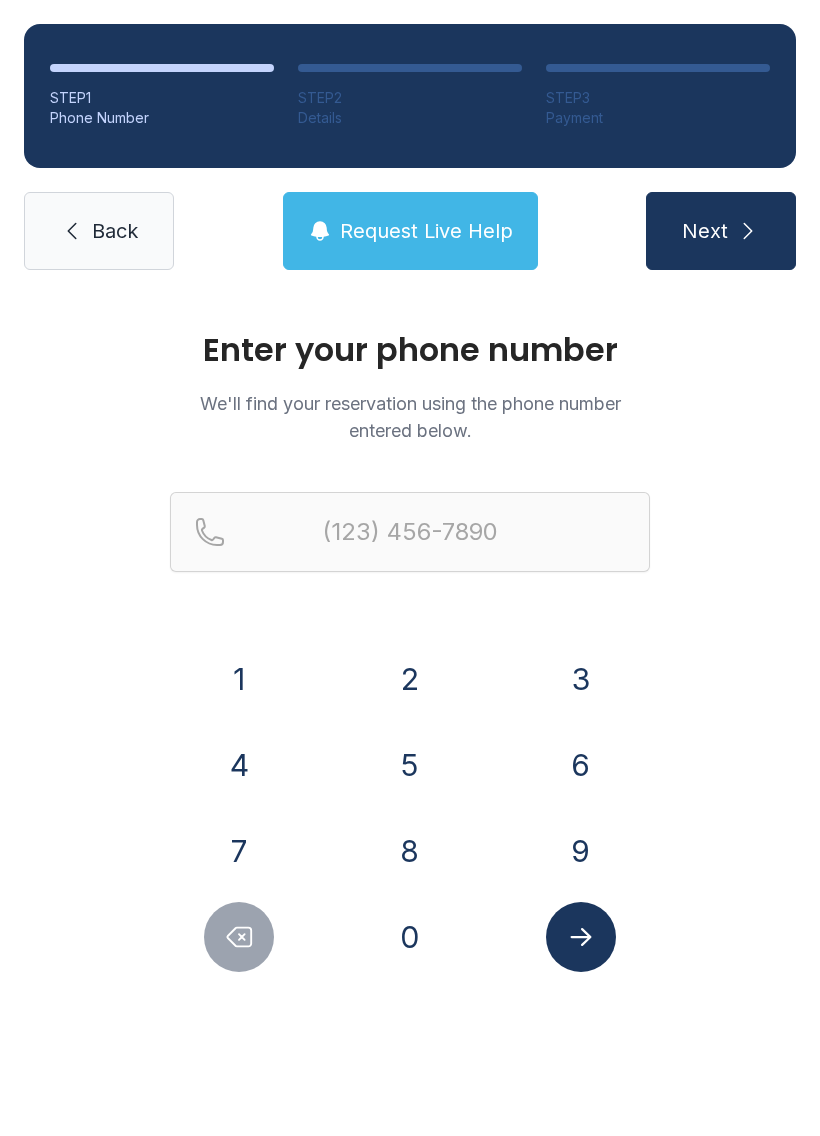 click on "7" at bounding box center [239, 679] 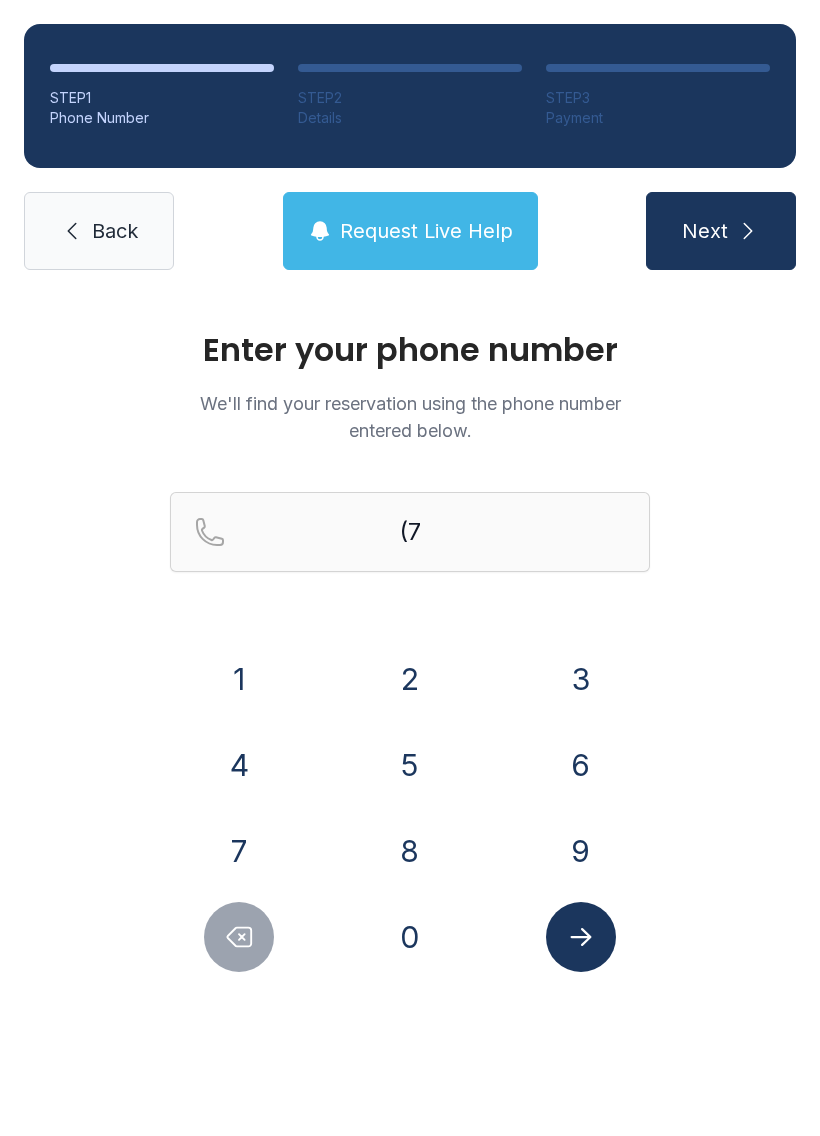 click on "7" at bounding box center [239, 679] 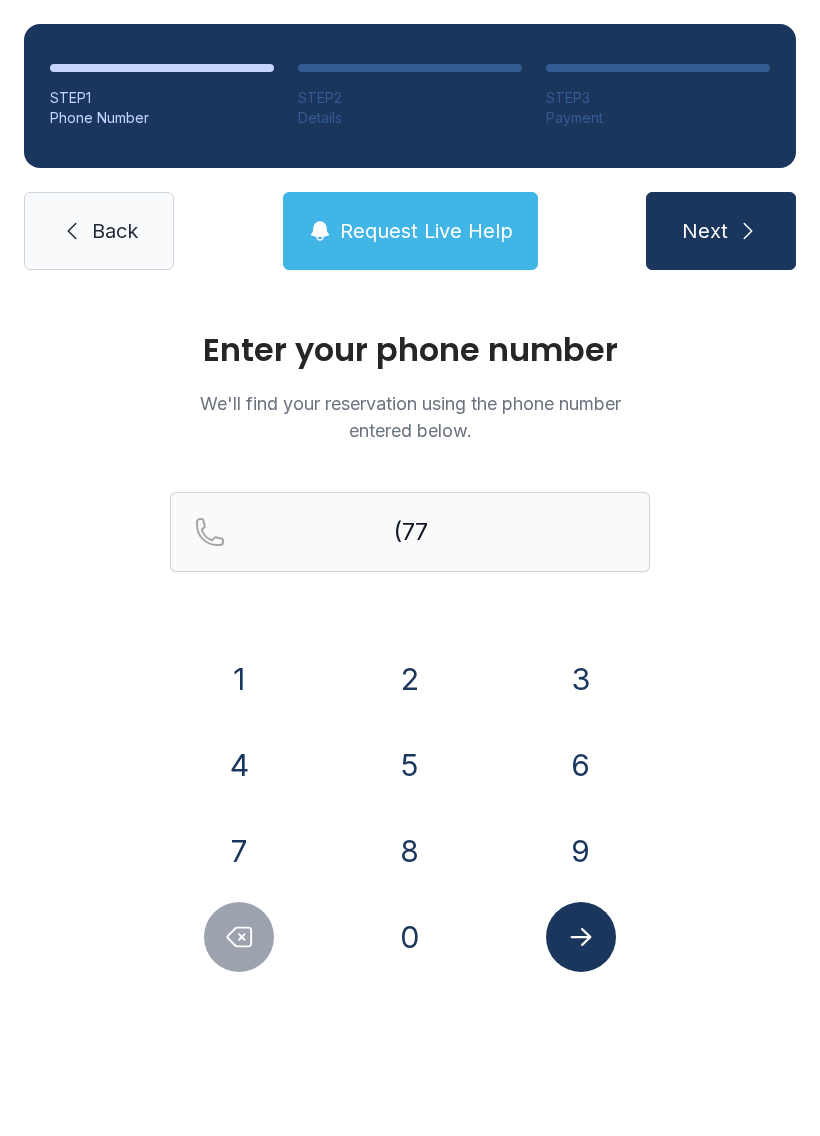 click on "0" at bounding box center [239, 679] 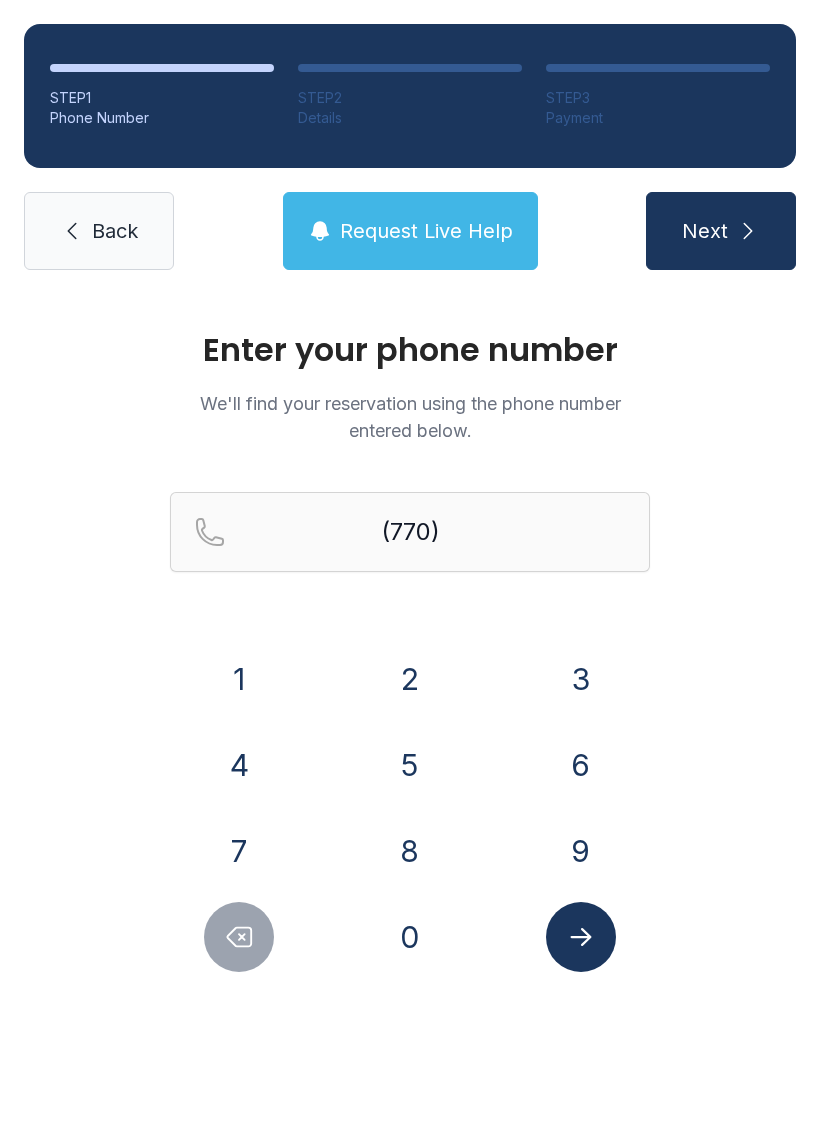 click on "3" at bounding box center (239, 679) 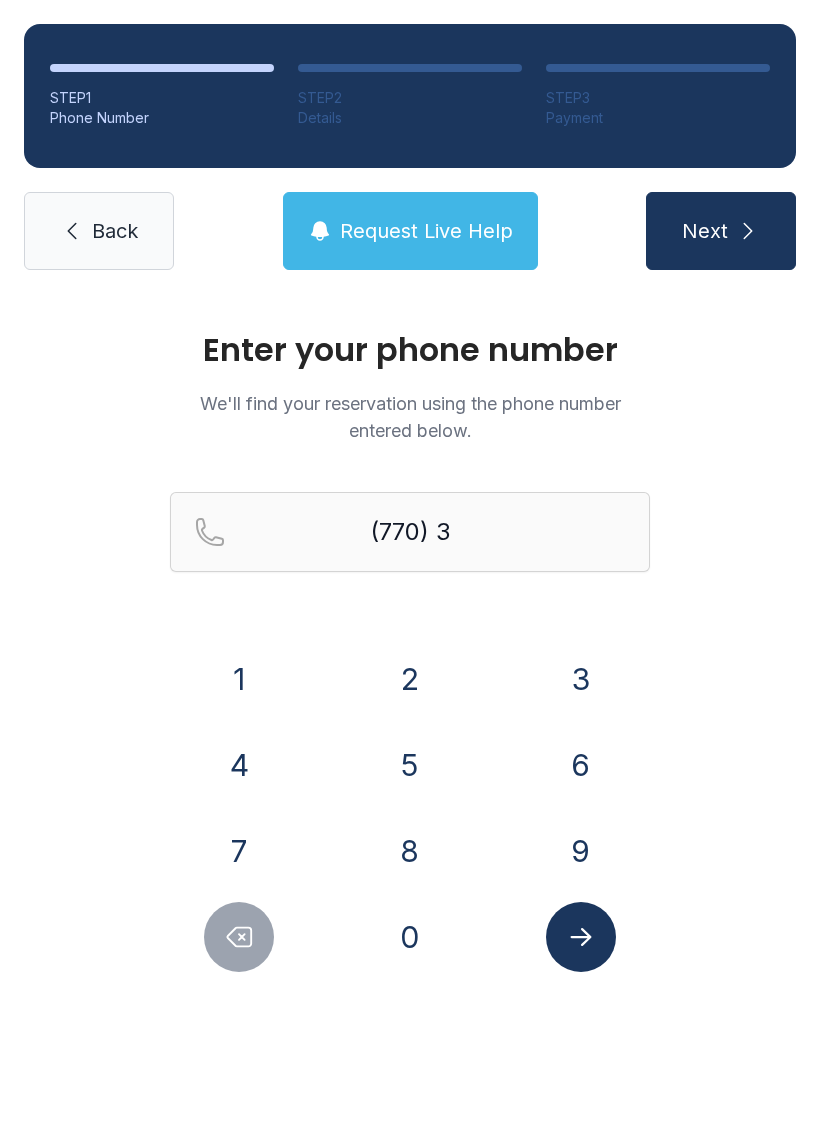 click on "3" at bounding box center [239, 679] 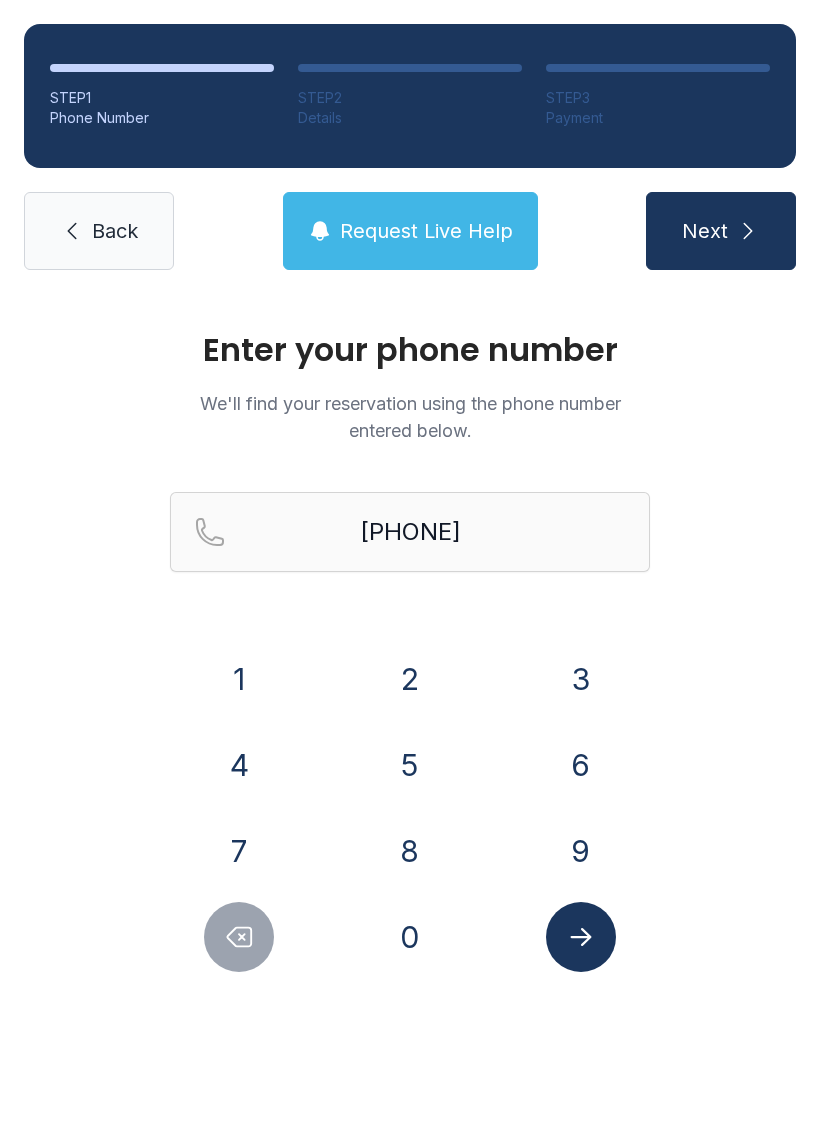 click on "5" at bounding box center (239, 679) 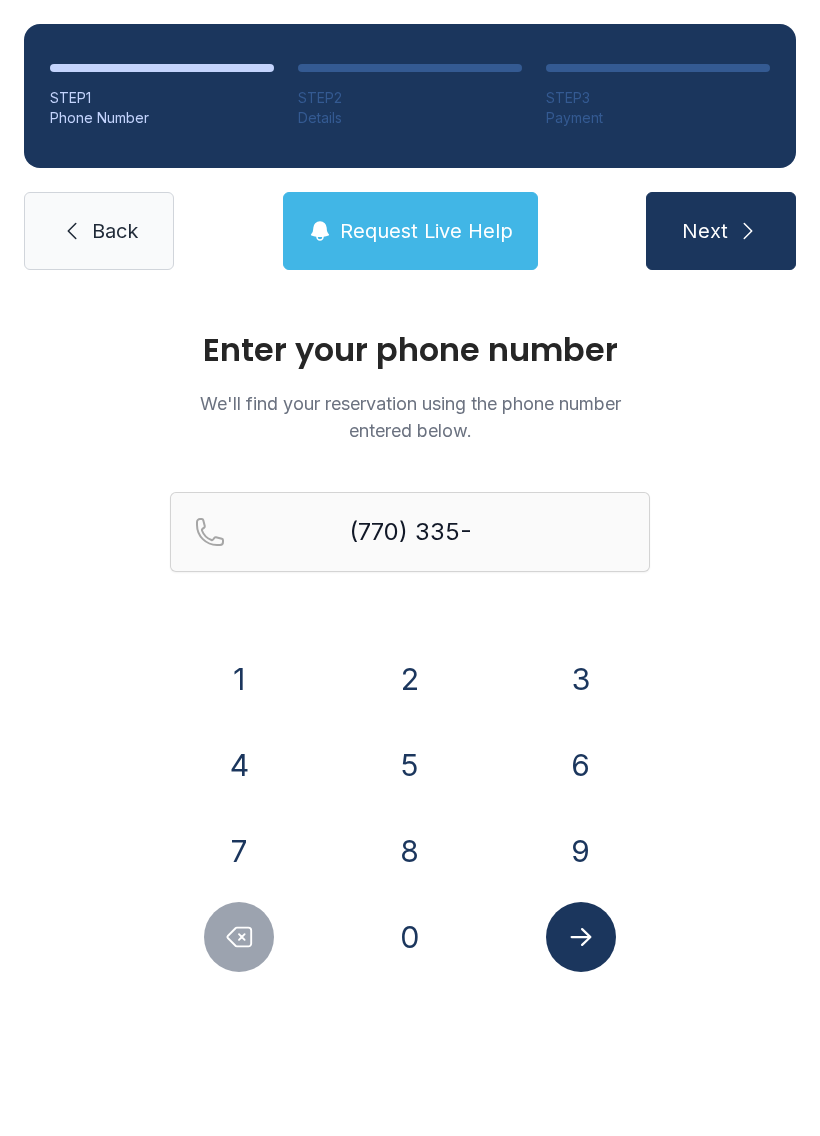 click on "1" at bounding box center (239, 679) 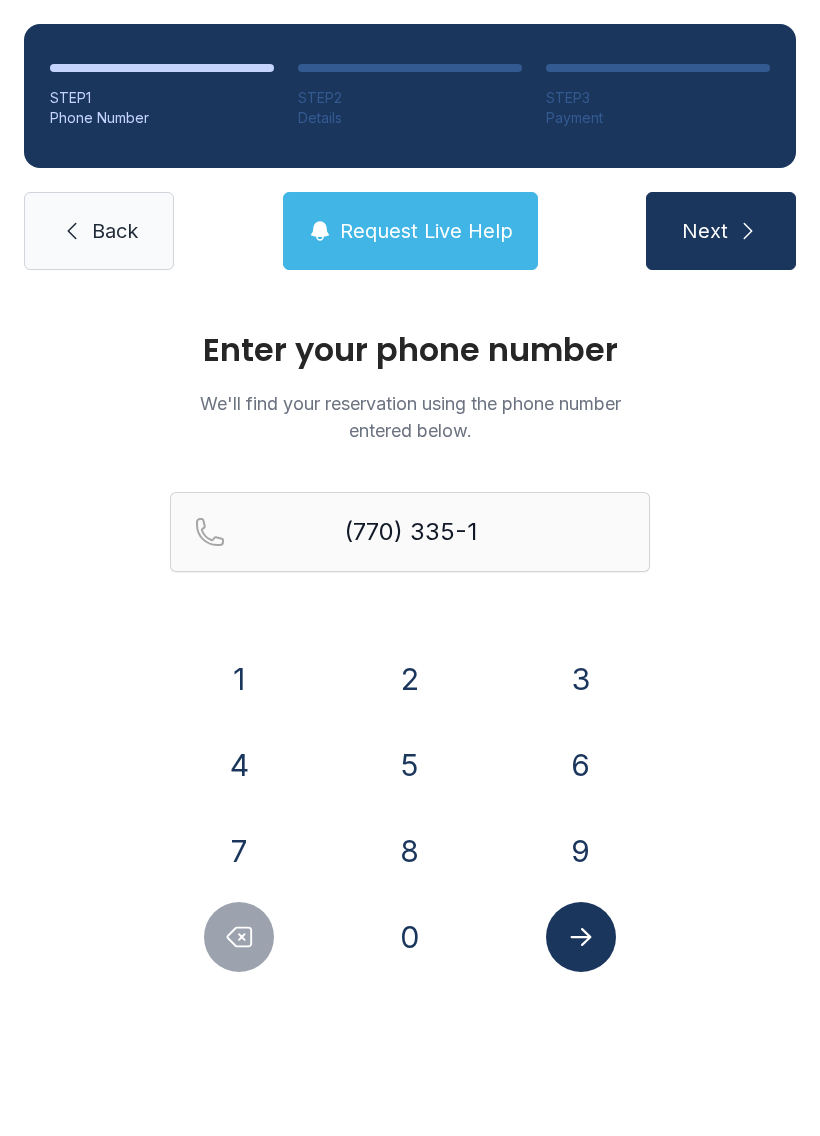 click on "1" at bounding box center (239, 679) 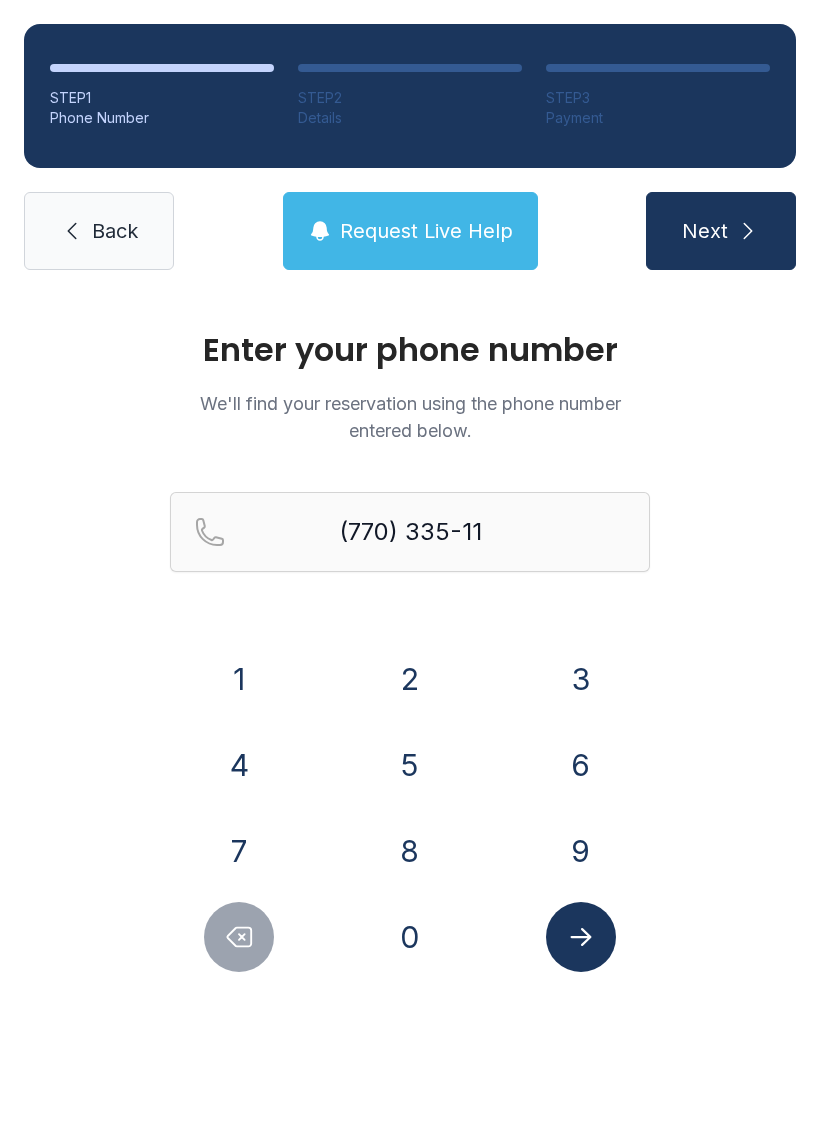 click on "9" at bounding box center (239, 679) 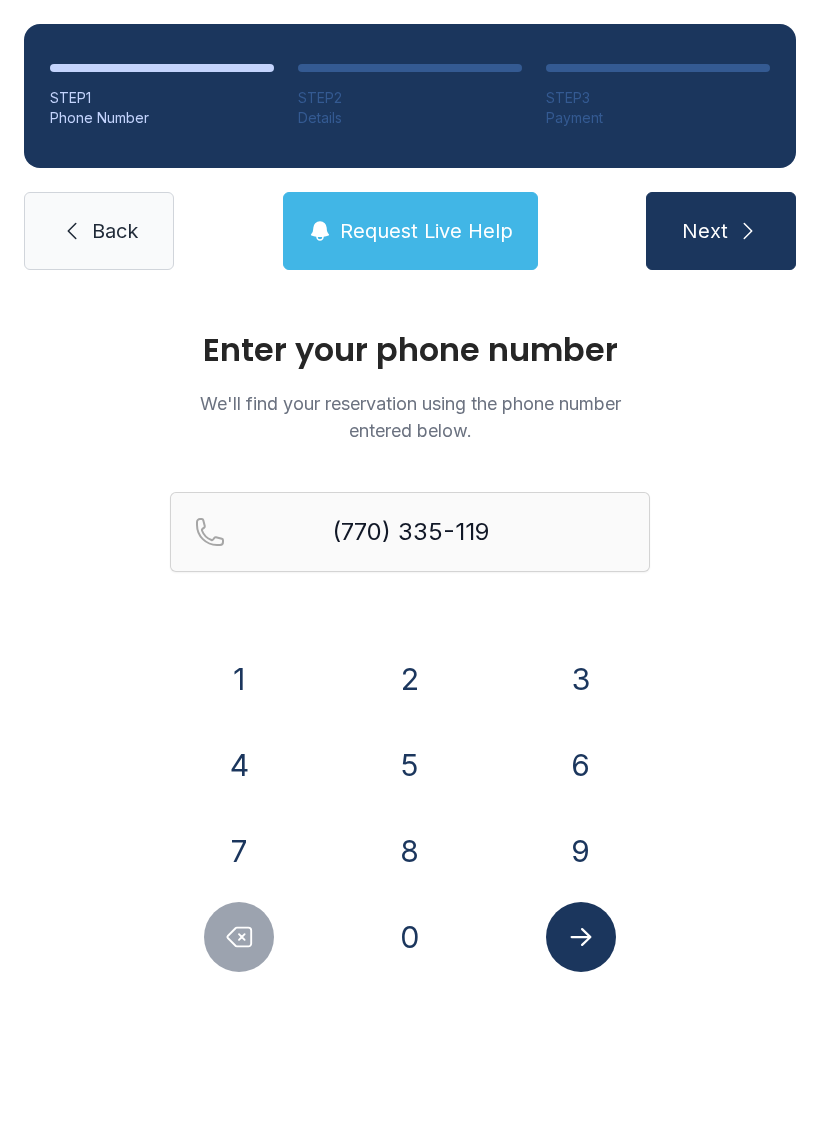 click on "4" at bounding box center (239, 679) 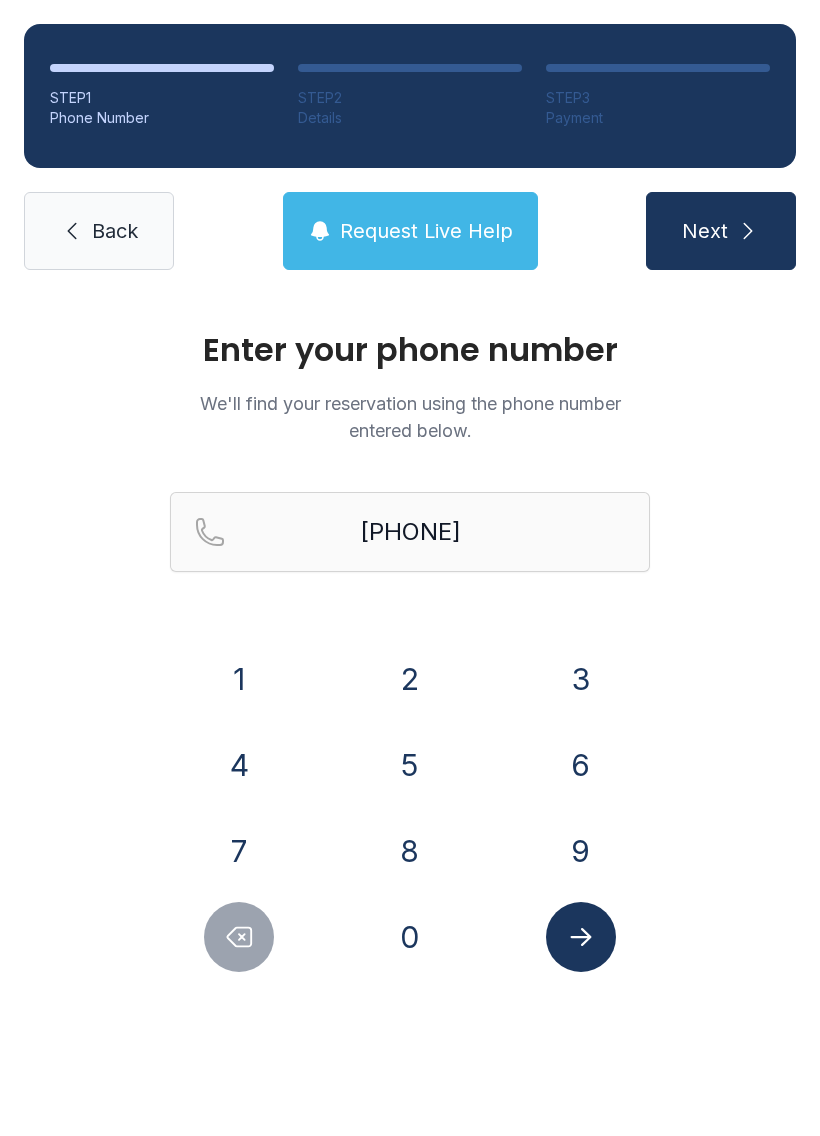 click at bounding box center (581, 937) 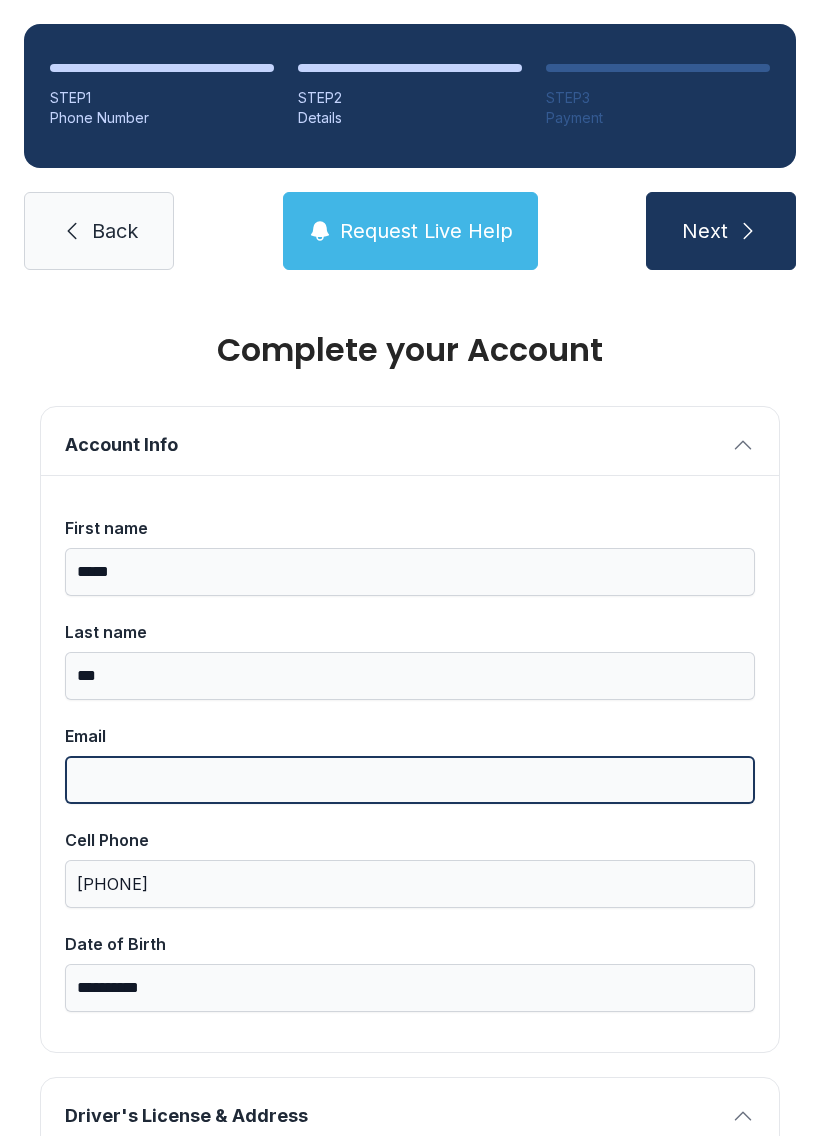 click on "Email" at bounding box center [410, 780] 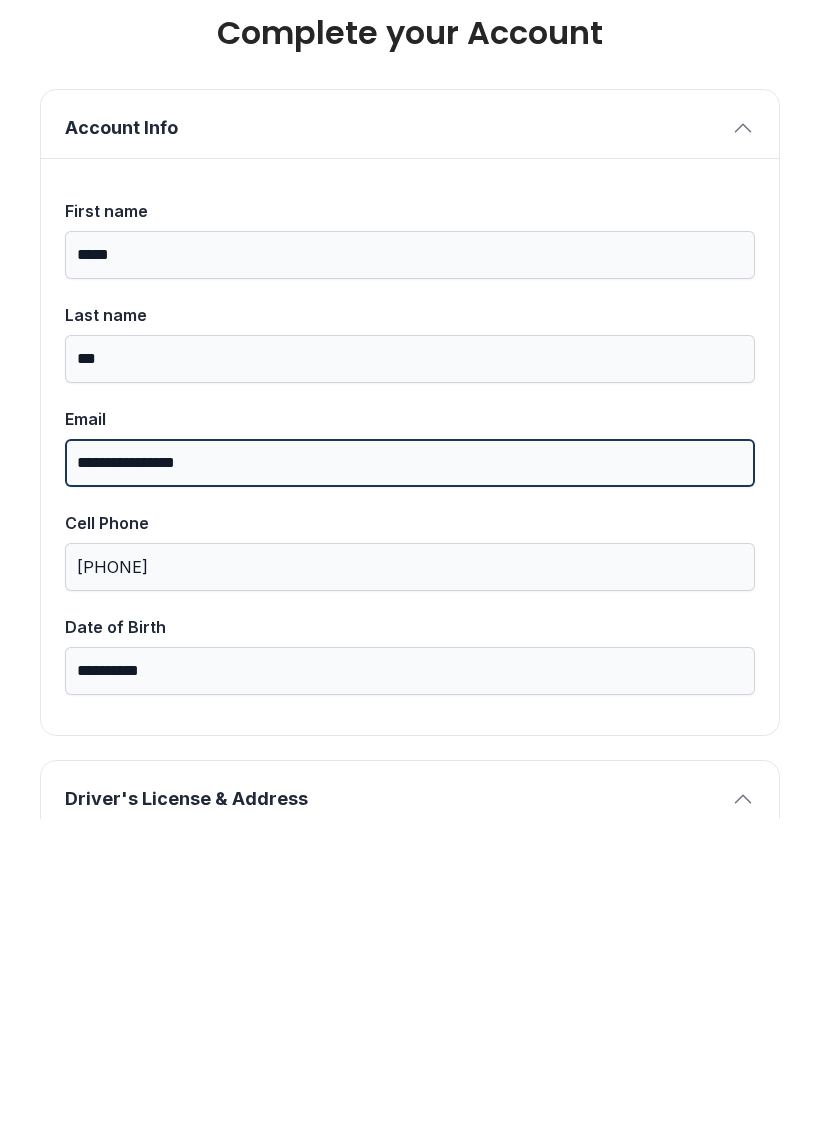 type on "**********" 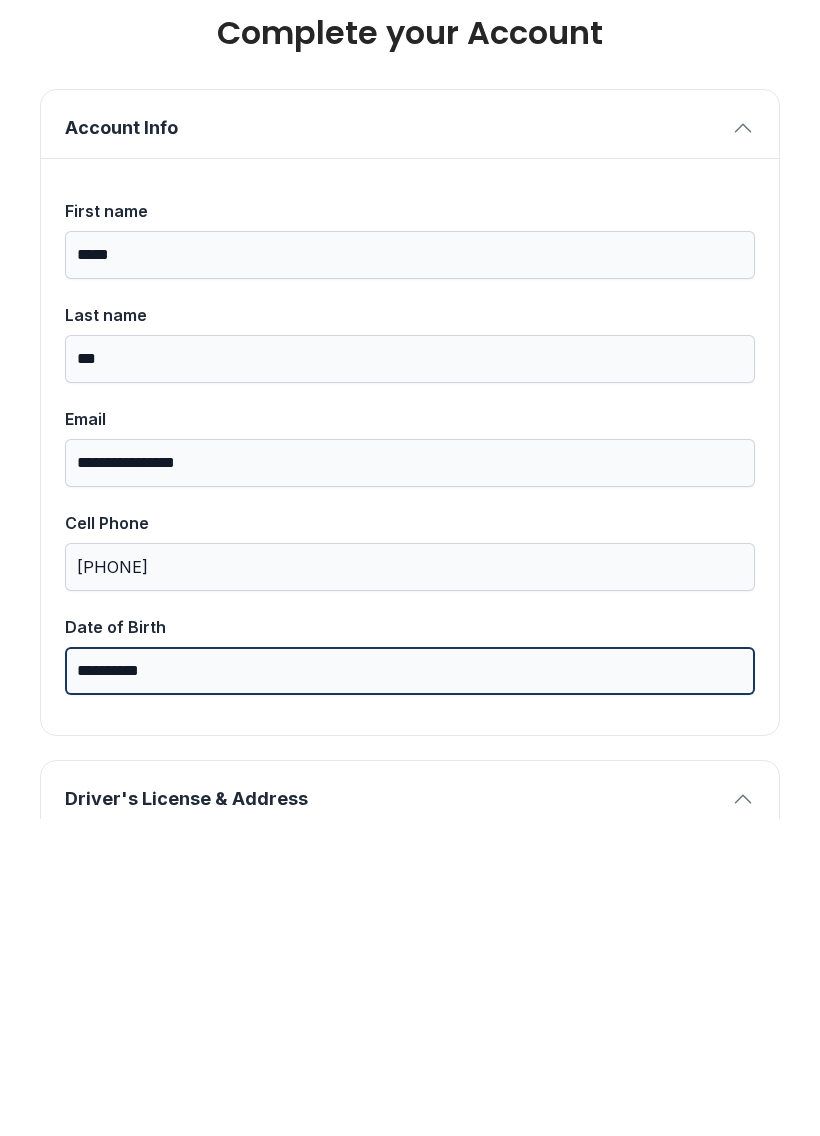 click on "**********" at bounding box center [410, 988] 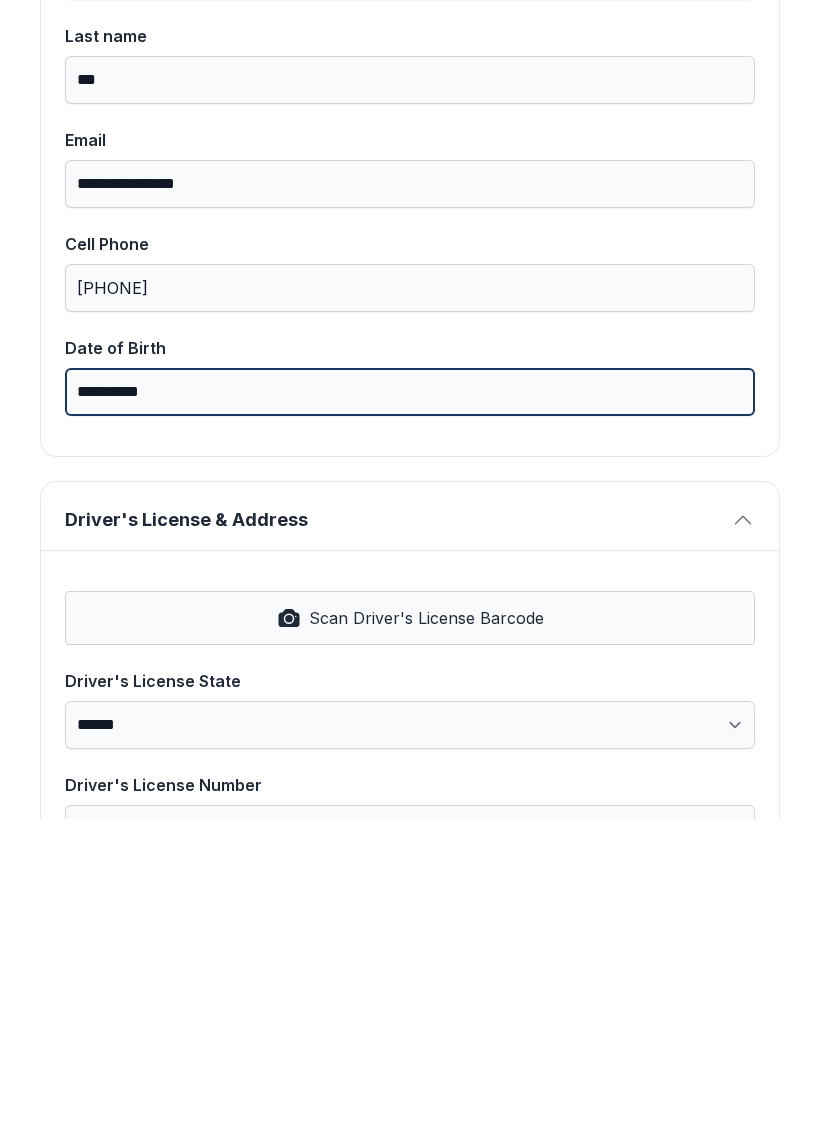 scroll, scrollTop: 280, scrollLeft: 0, axis: vertical 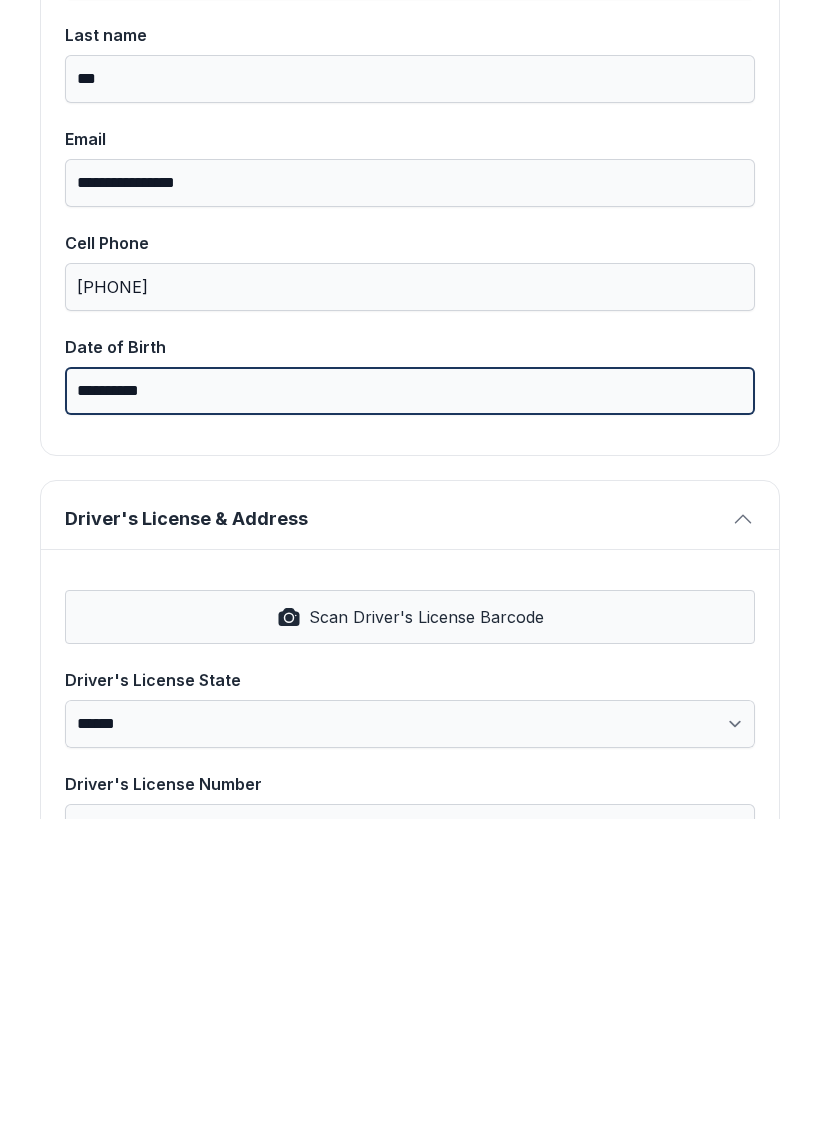 type on "**********" 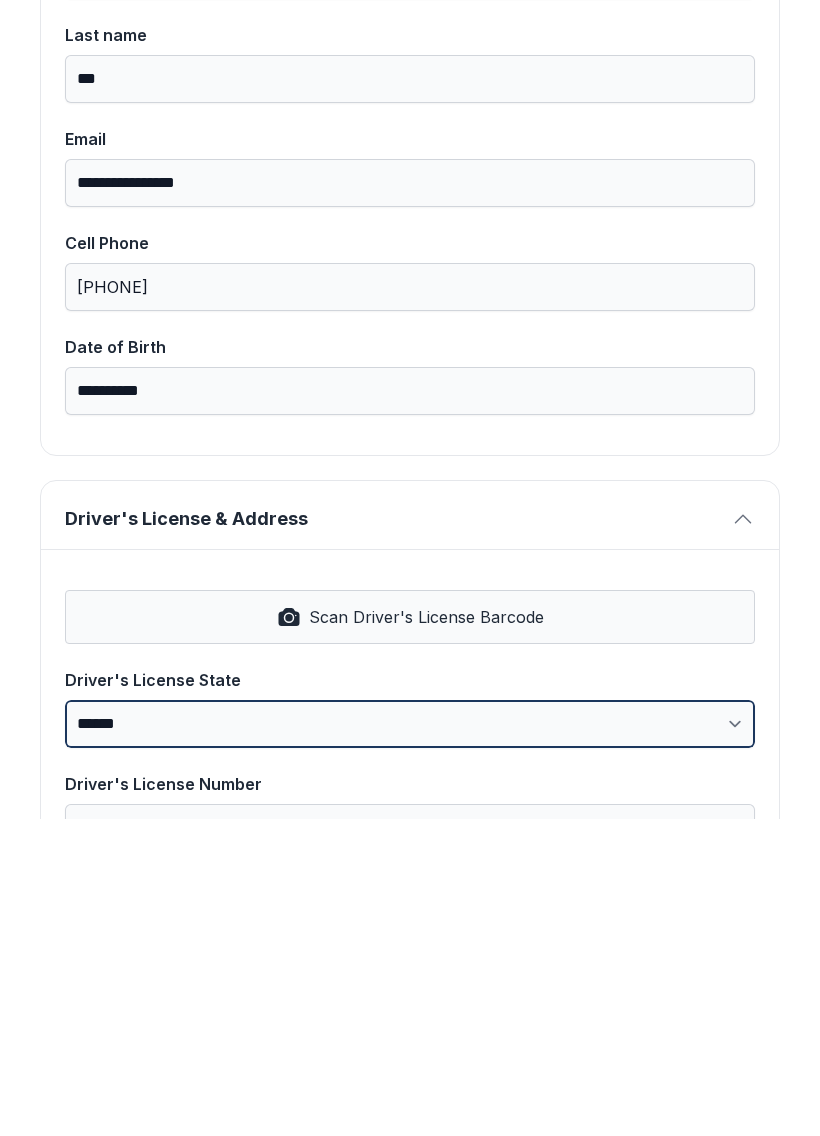 click on "**********" at bounding box center (410, 1041) 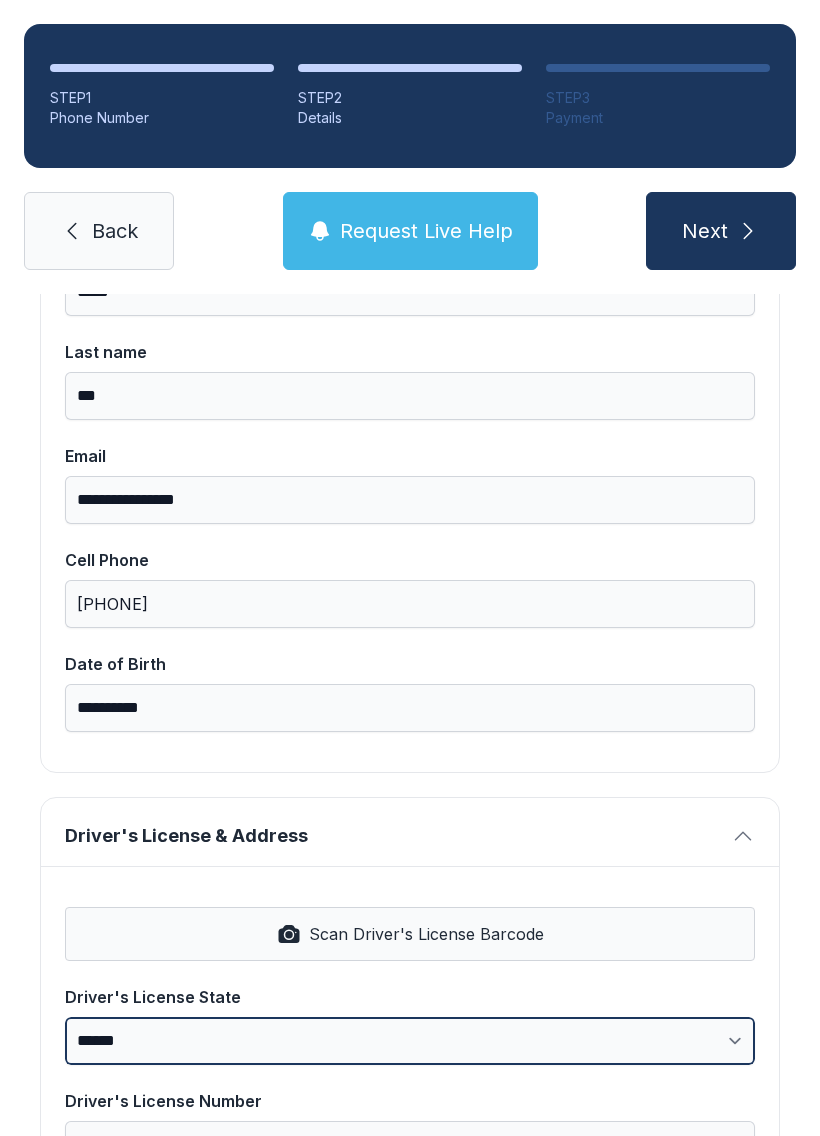 select on "**" 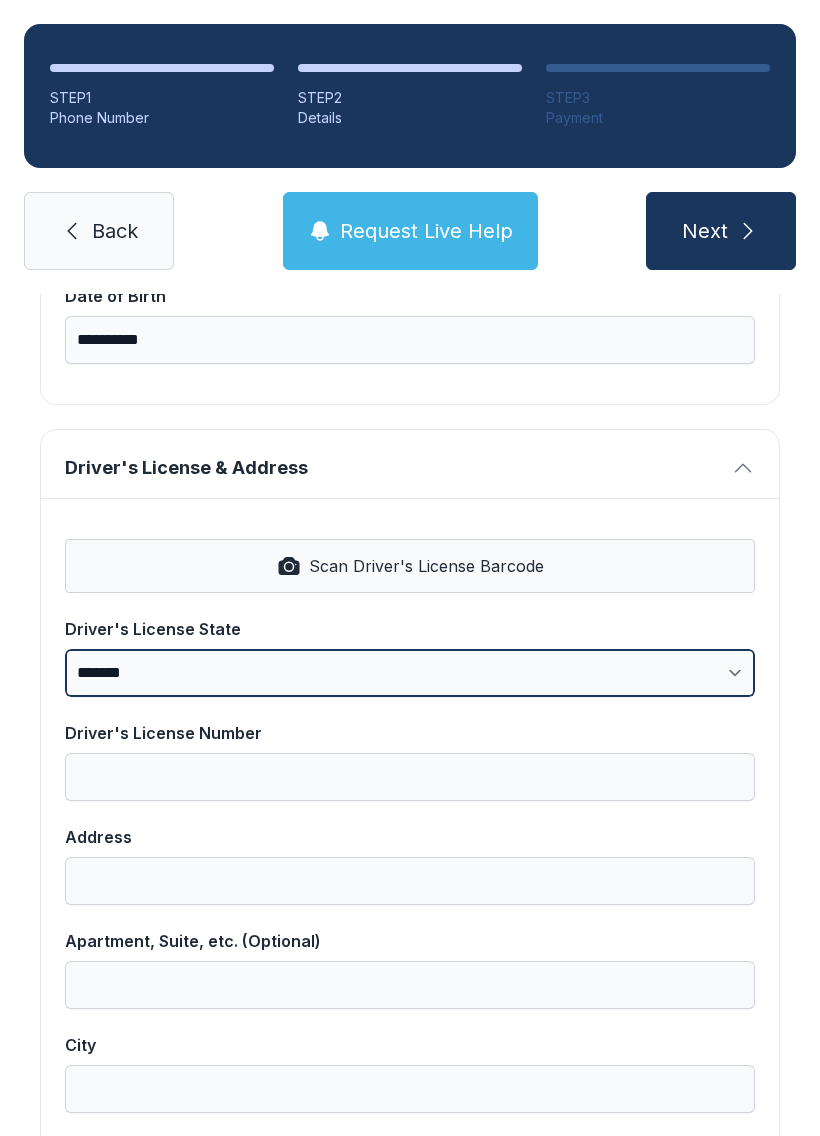 scroll, scrollTop: 652, scrollLeft: 0, axis: vertical 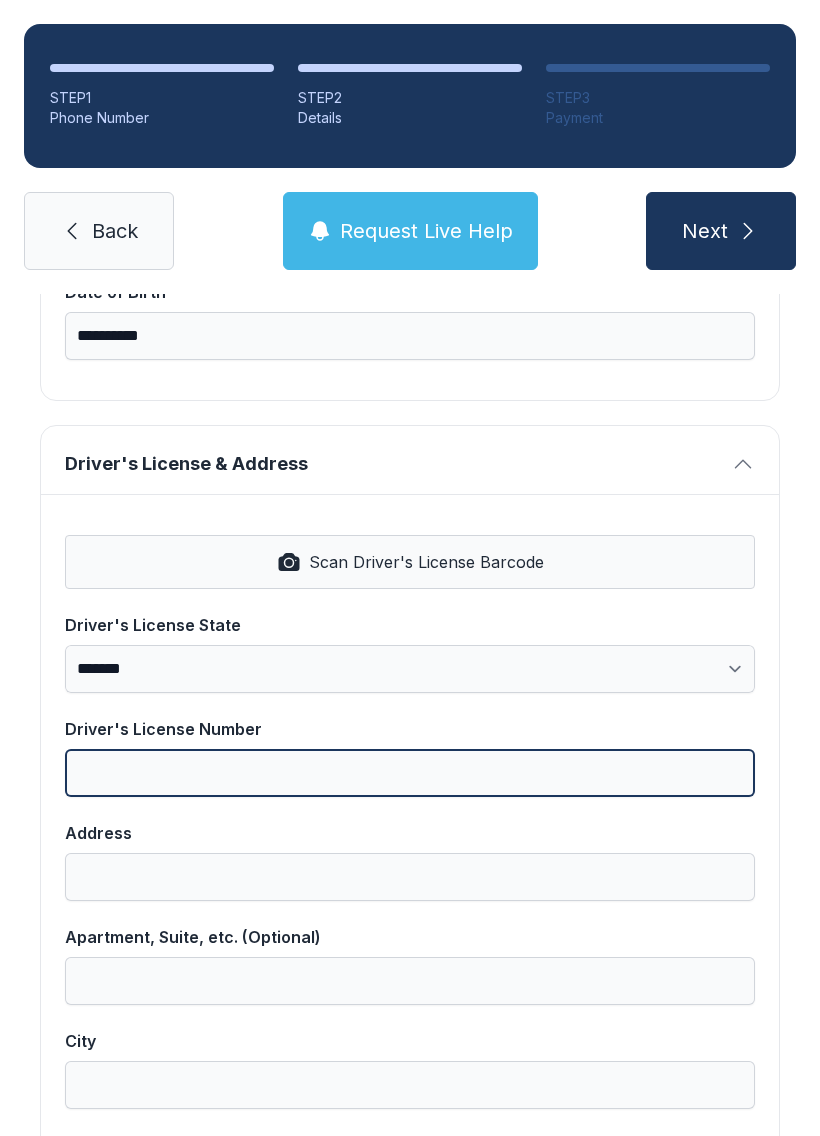 click on "Driver's License Number" at bounding box center (410, 773) 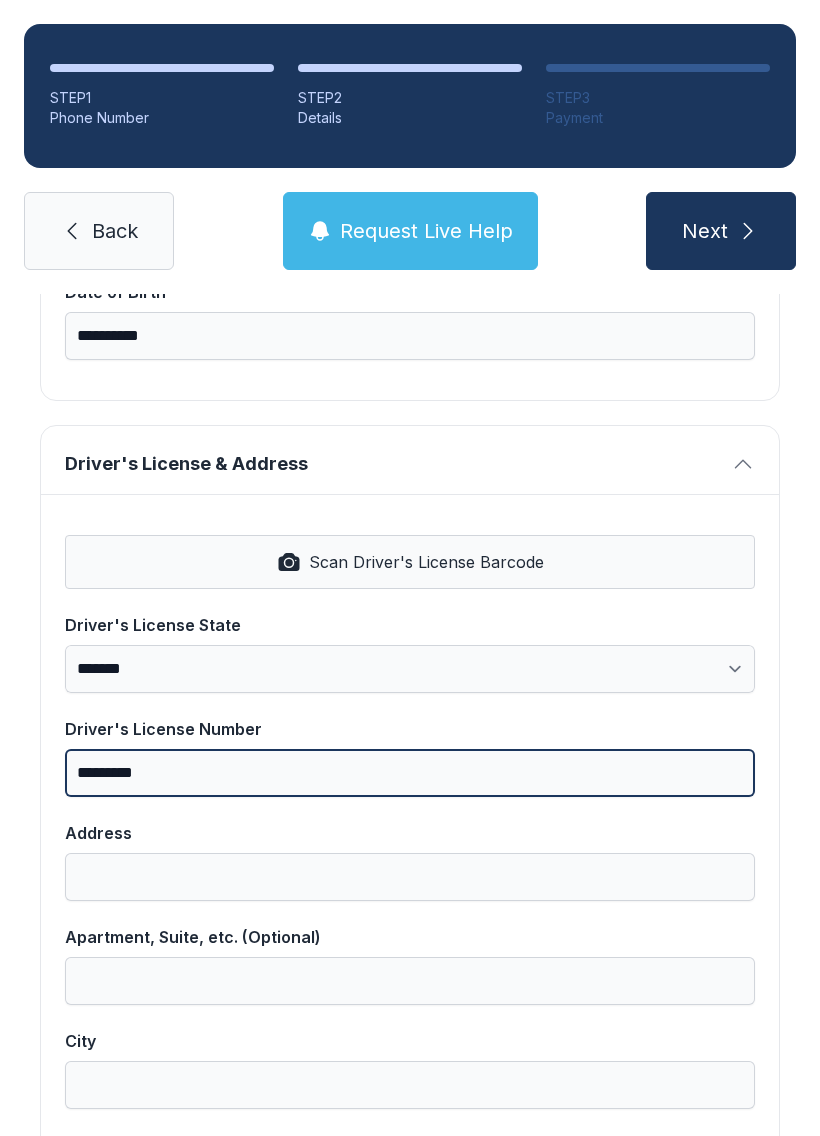 type on "*********" 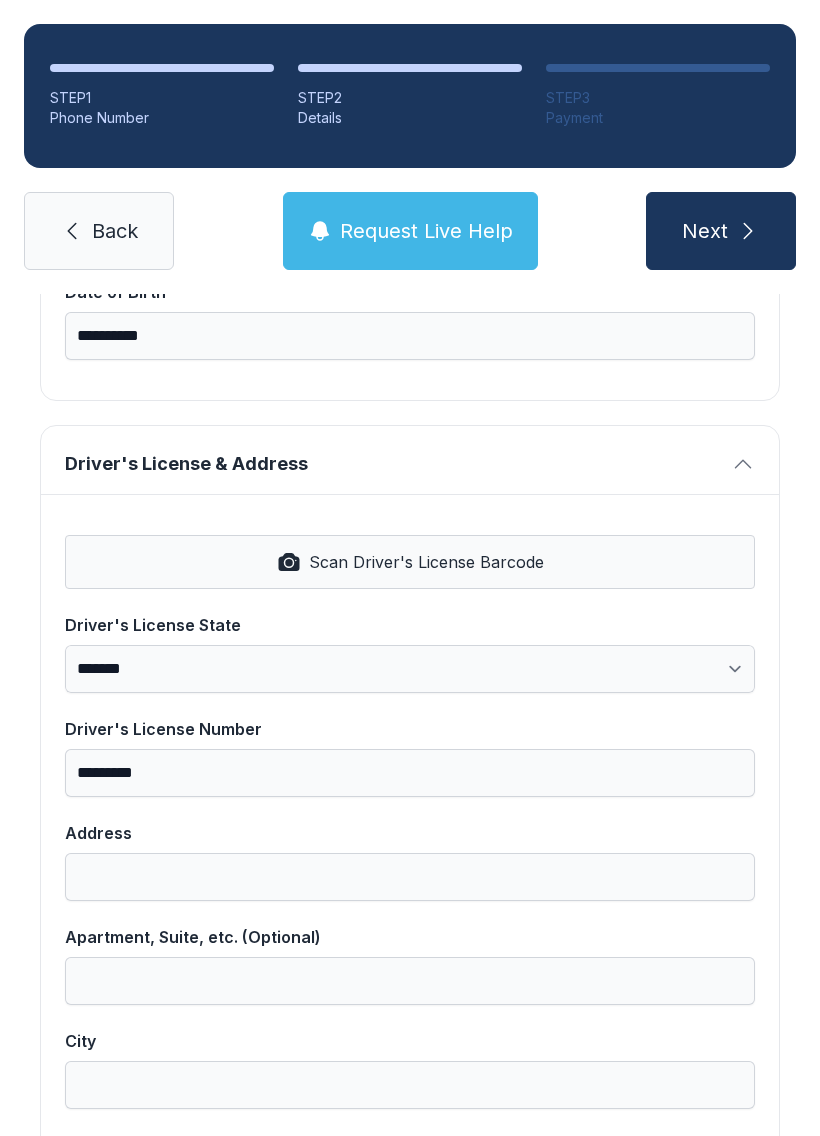 click on "**********" at bounding box center [410, 719] 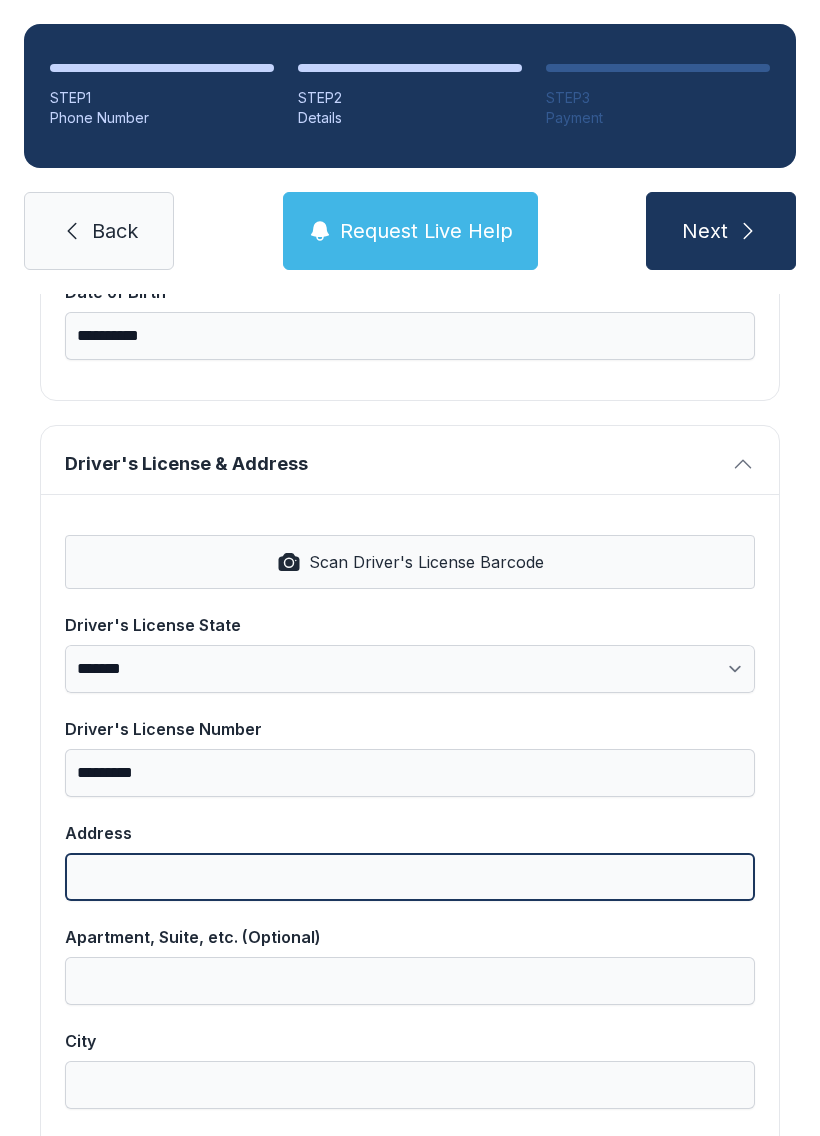 click on "Address" at bounding box center (410, 877) 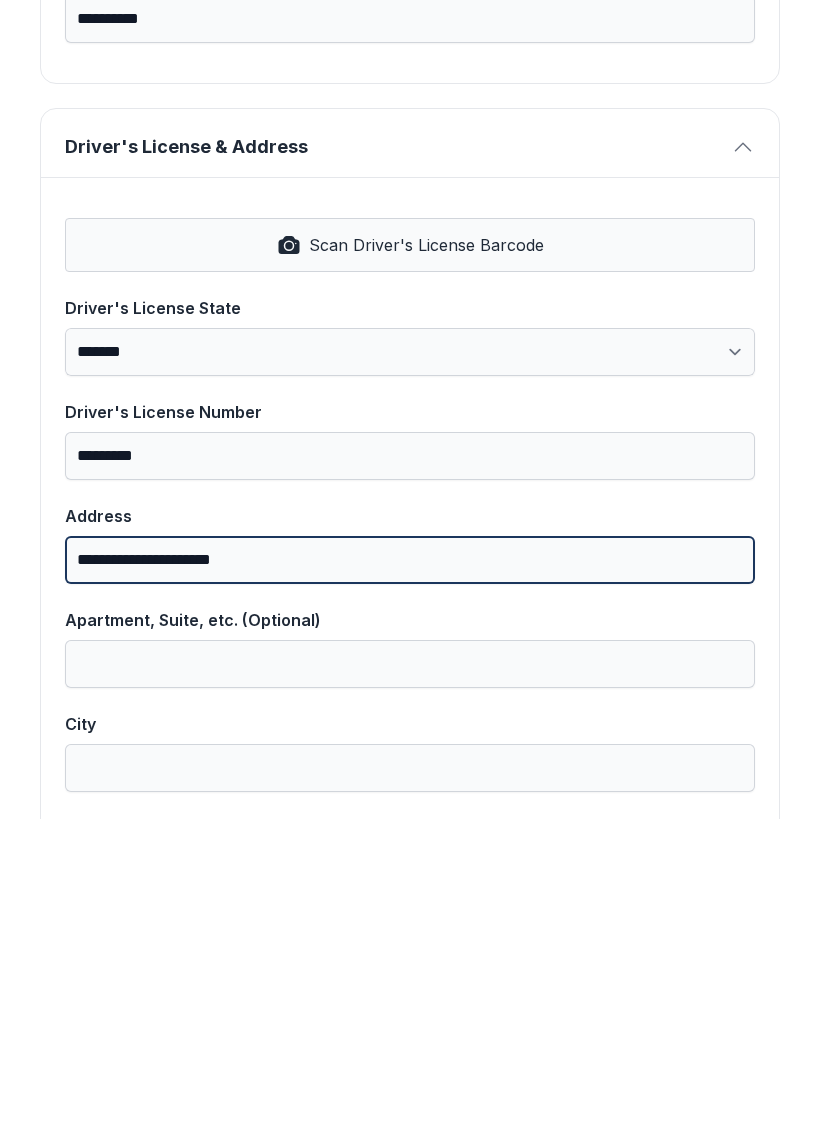 type on "**********" 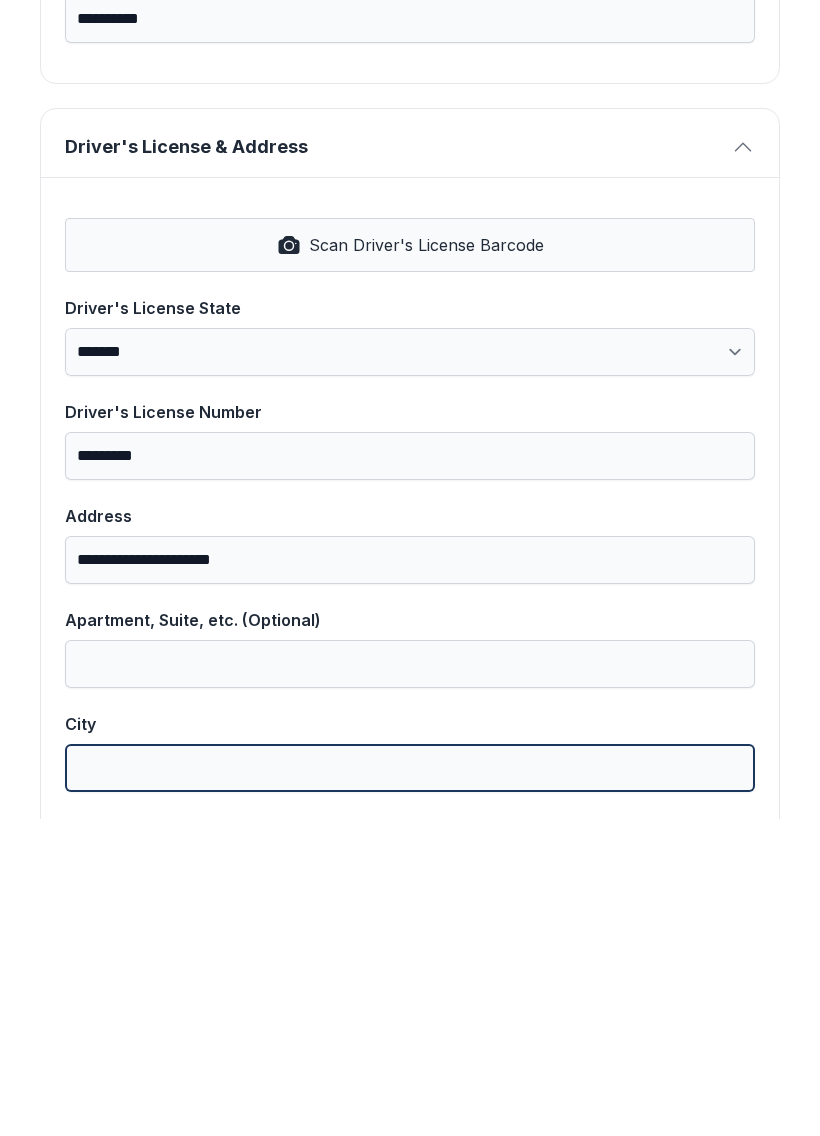 click on "City" at bounding box center (410, 1085) 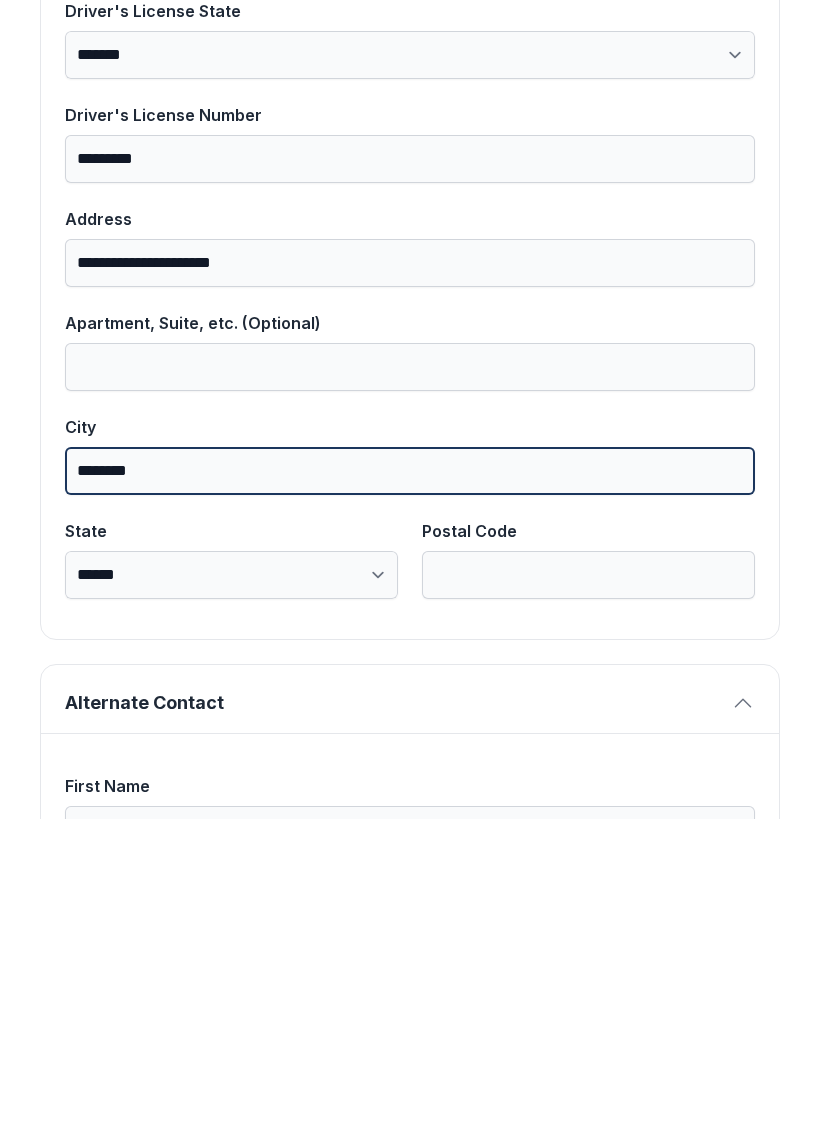 scroll, scrollTop: 966, scrollLeft: 0, axis: vertical 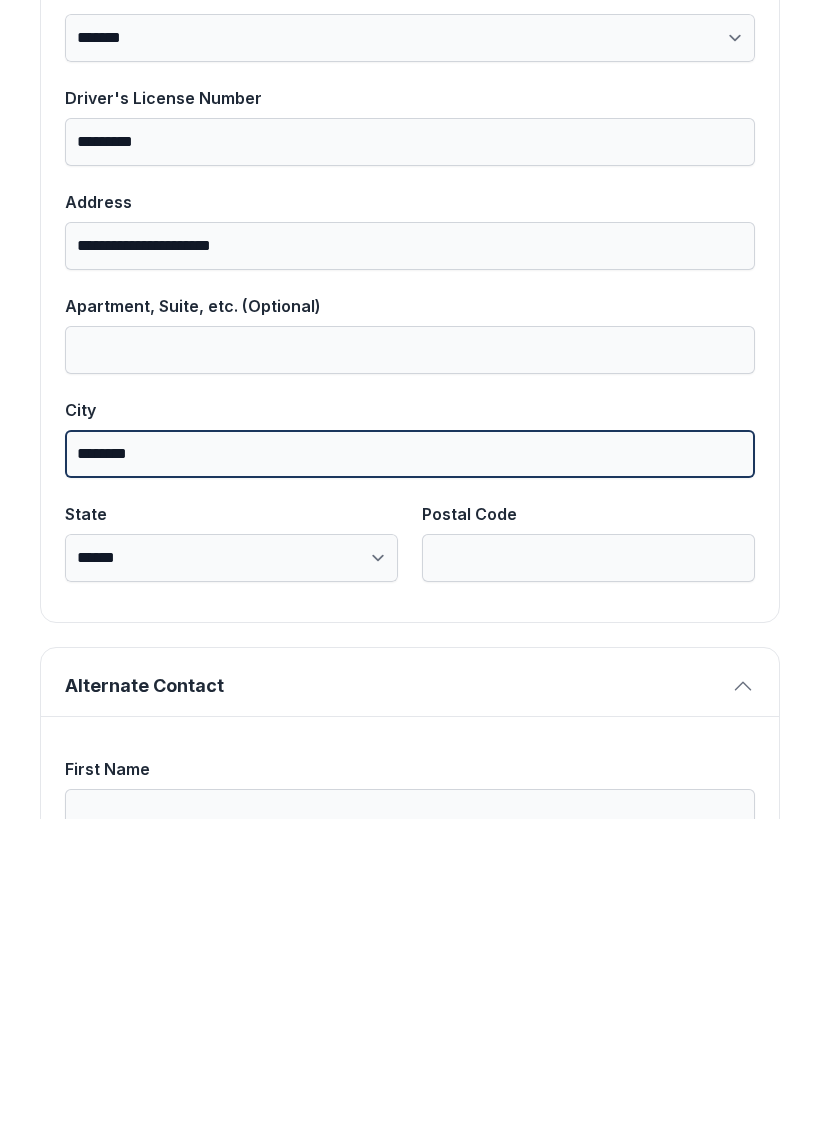 type on "********" 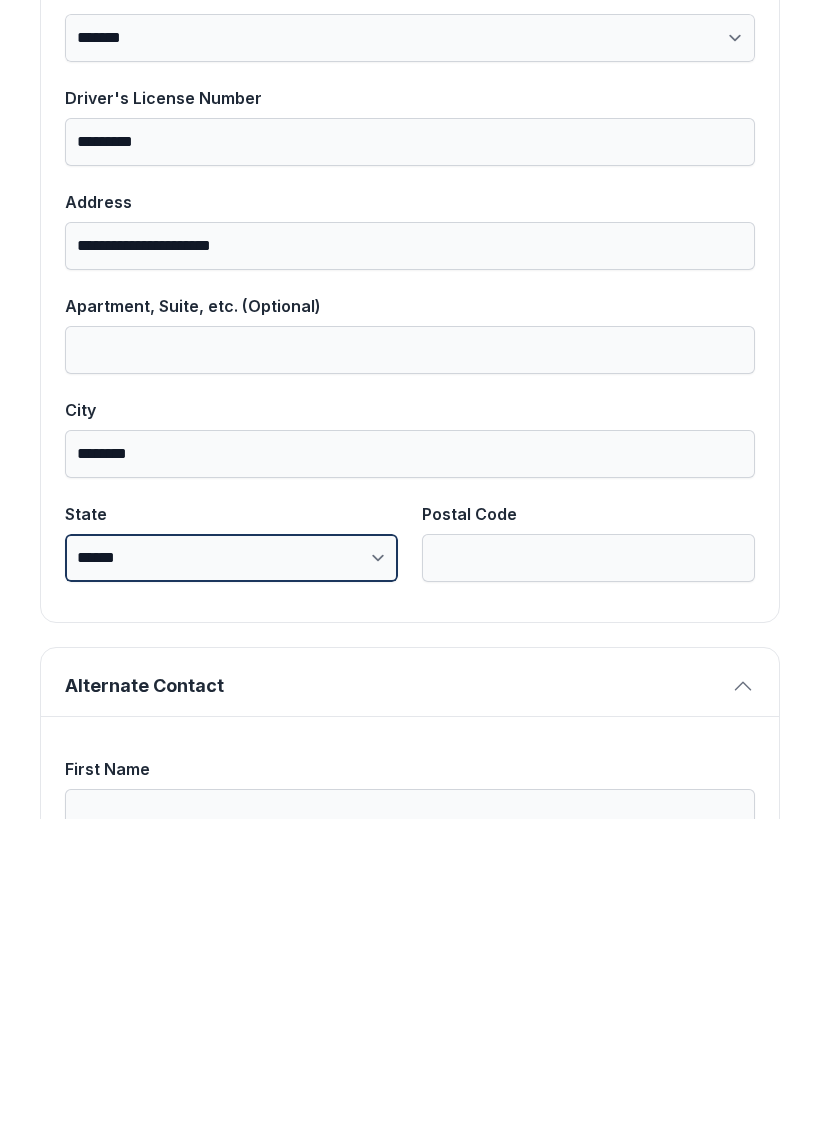 click on "**********" at bounding box center [231, 875] 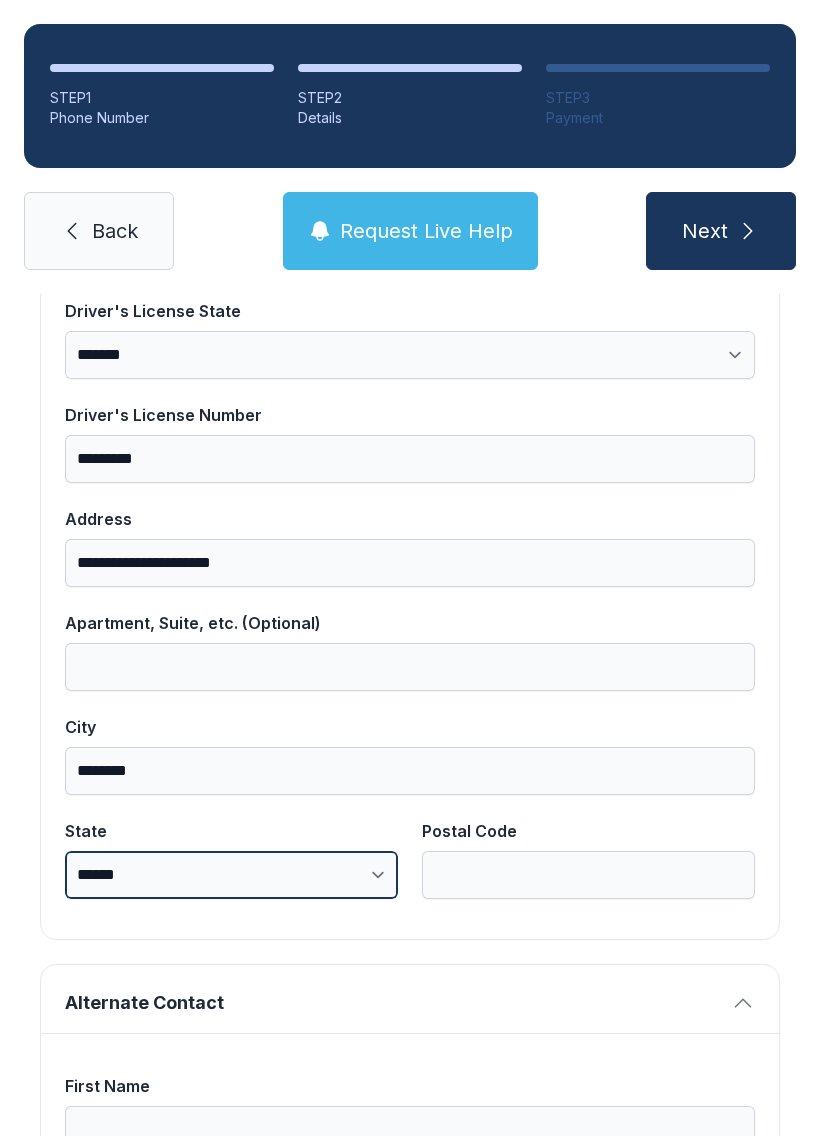 select on "**" 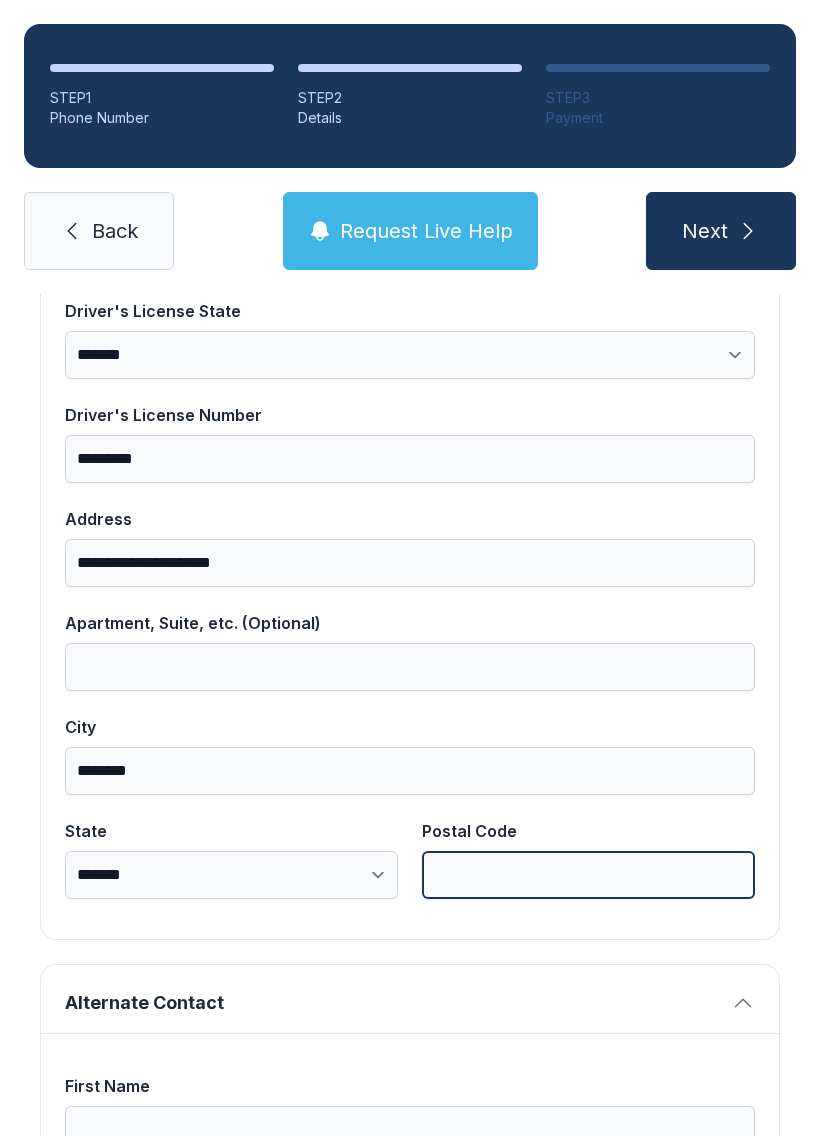 click on "Postal Code" at bounding box center (588, 875) 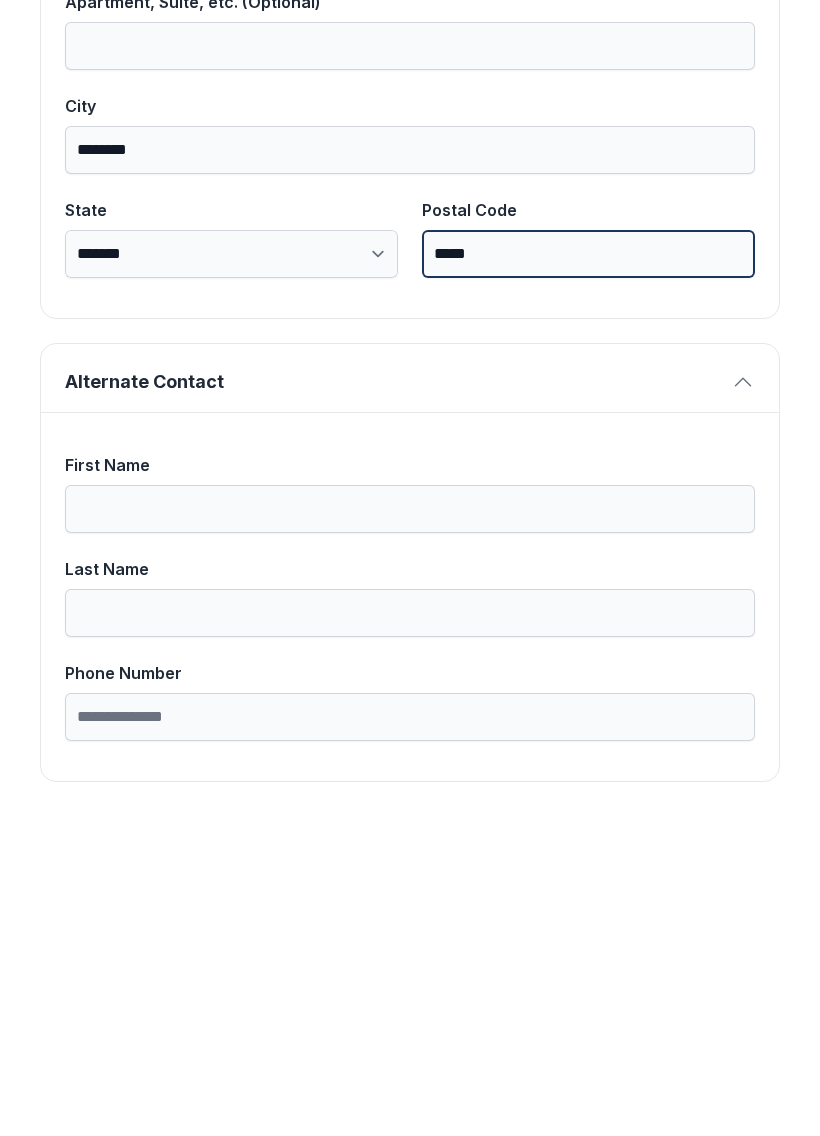 scroll, scrollTop: 1269, scrollLeft: 0, axis: vertical 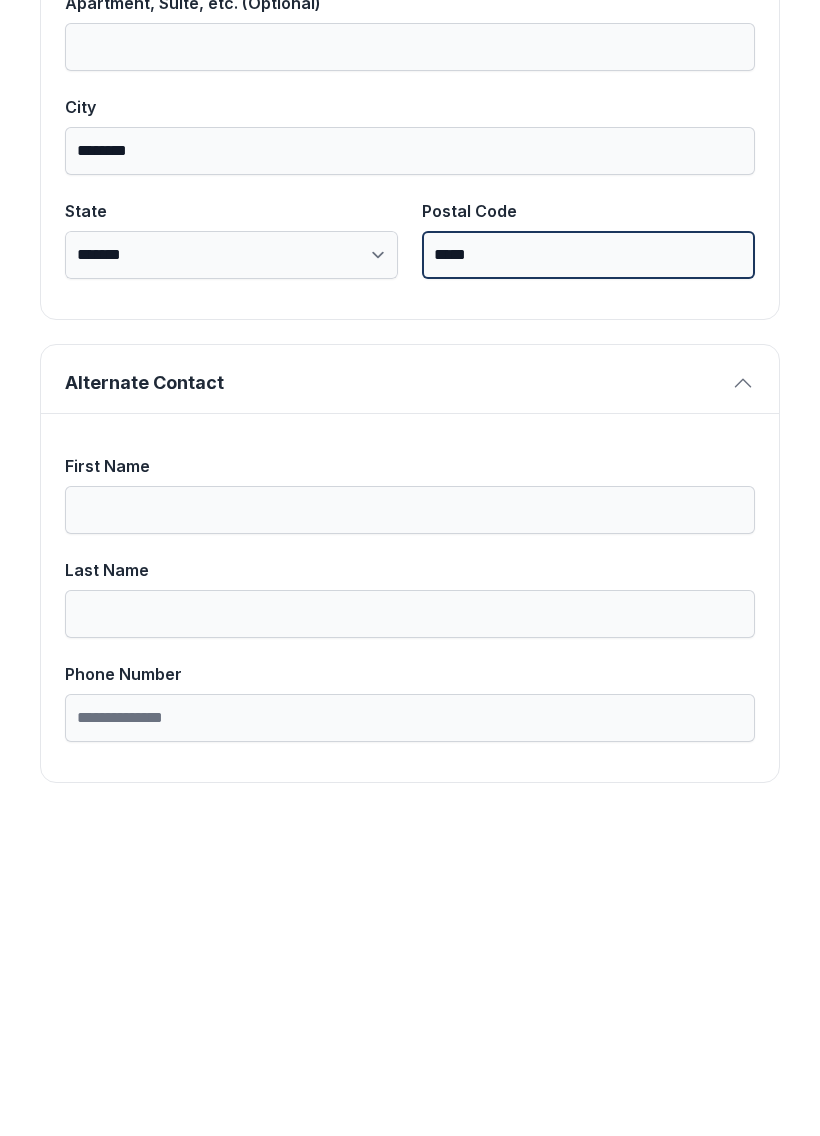 type on "*****" 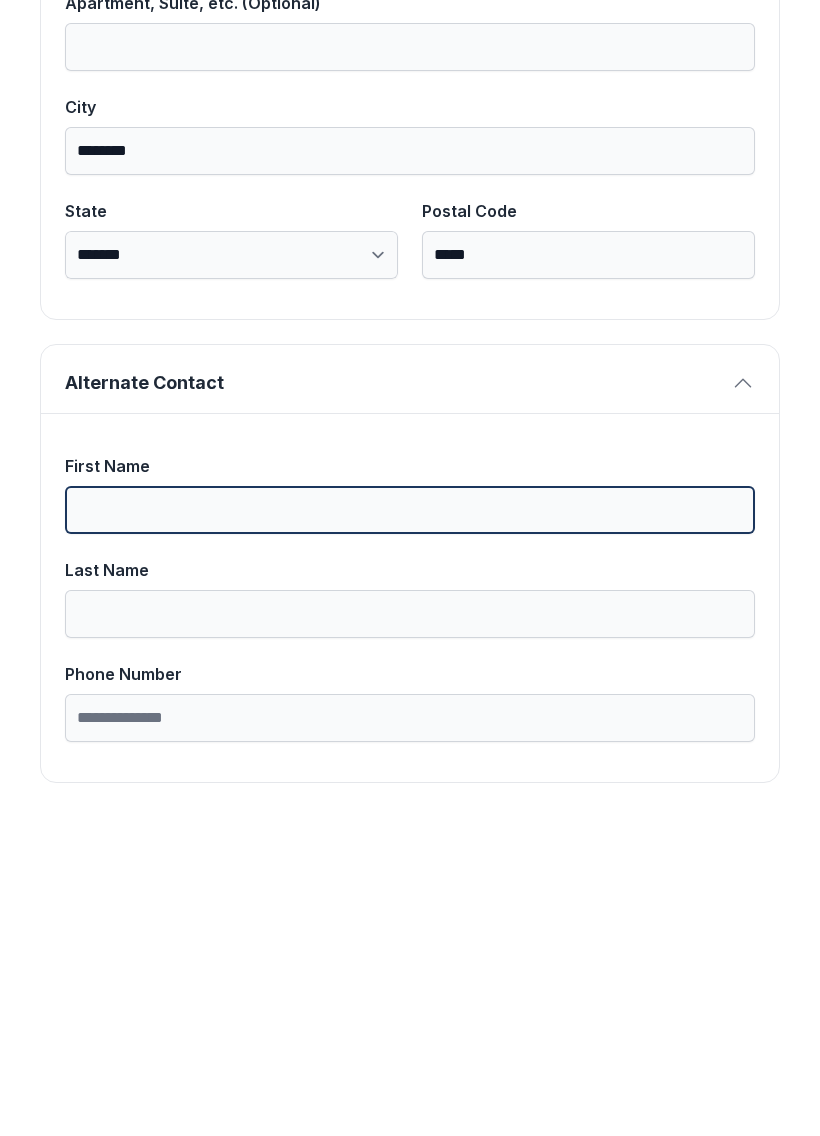 click on "First Name" at bounding box center [410, 827] 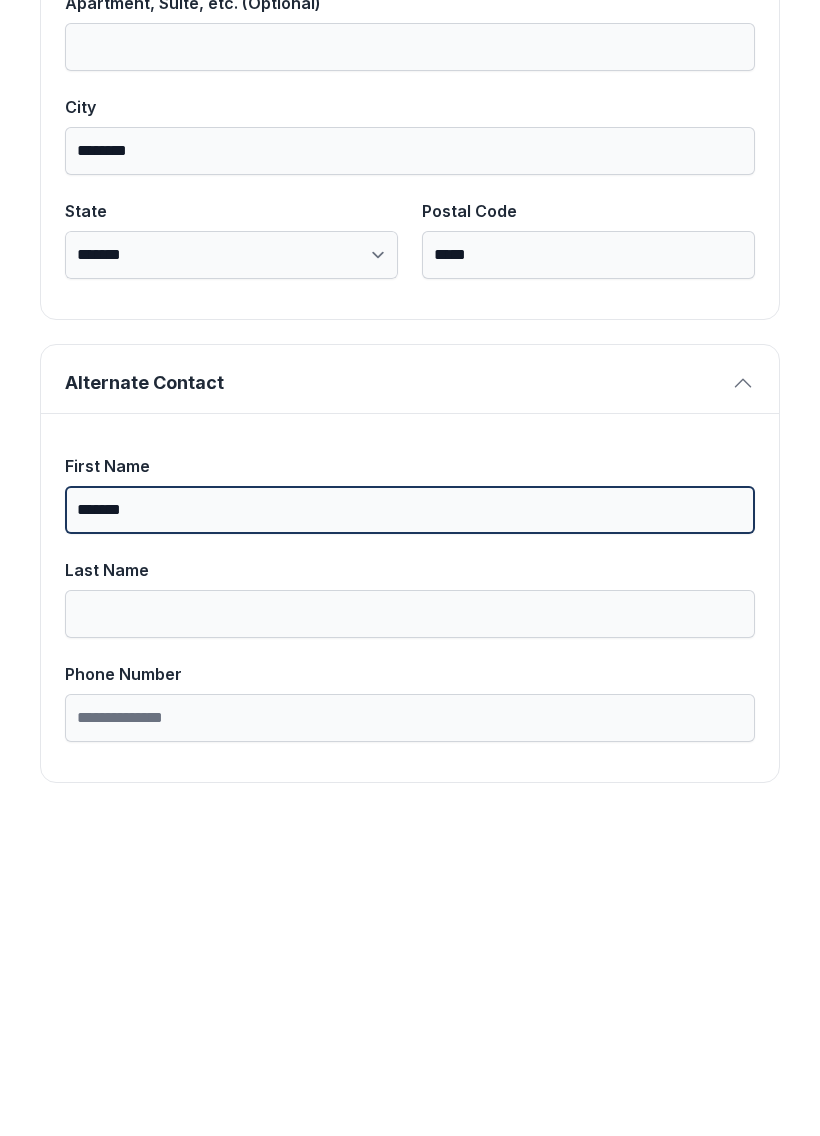 type on "*******" 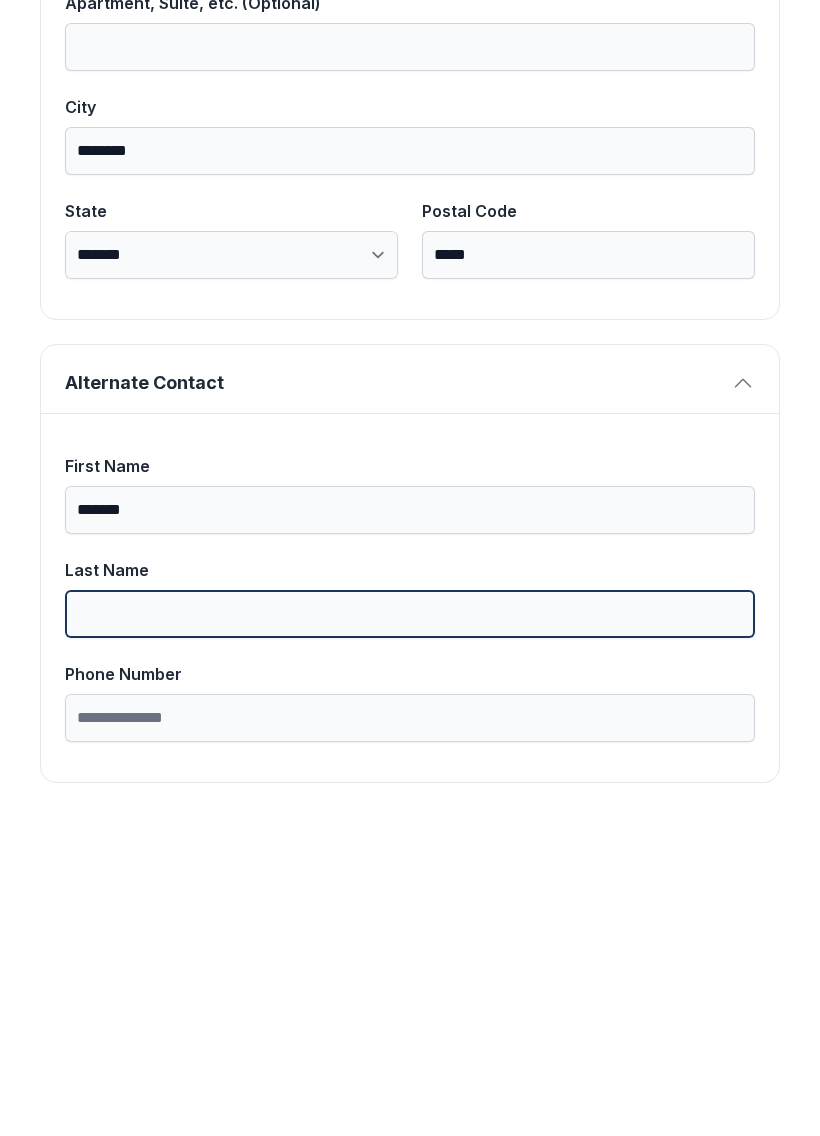 click on "Last Name" at bounding box center (410, 931) 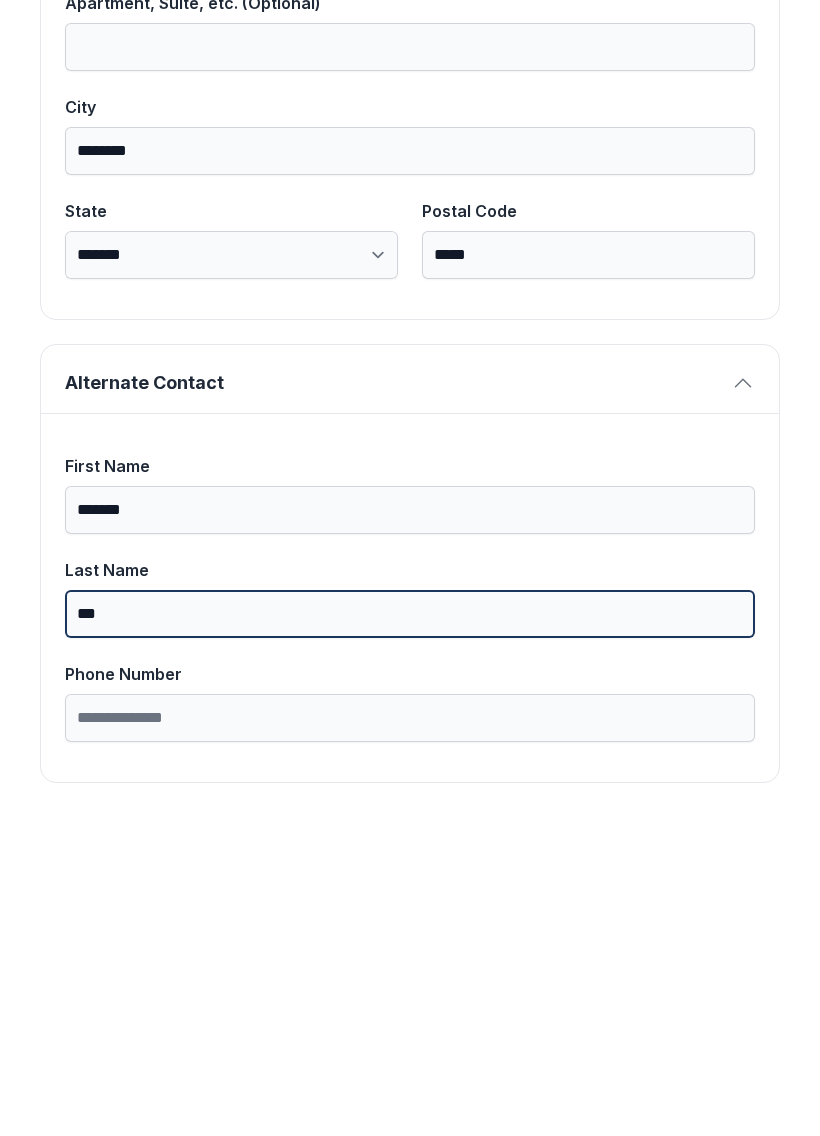 type on "***" 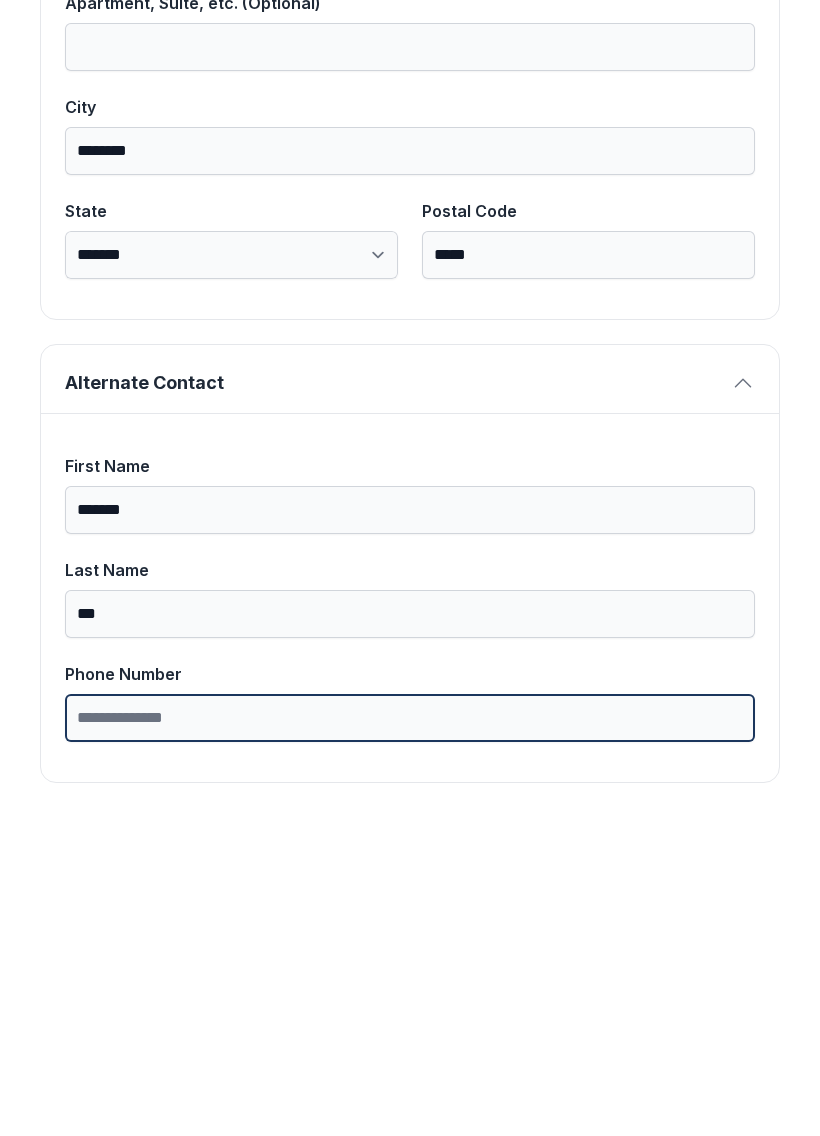 click on "Phone Number" at bounding box center [410, 1035] 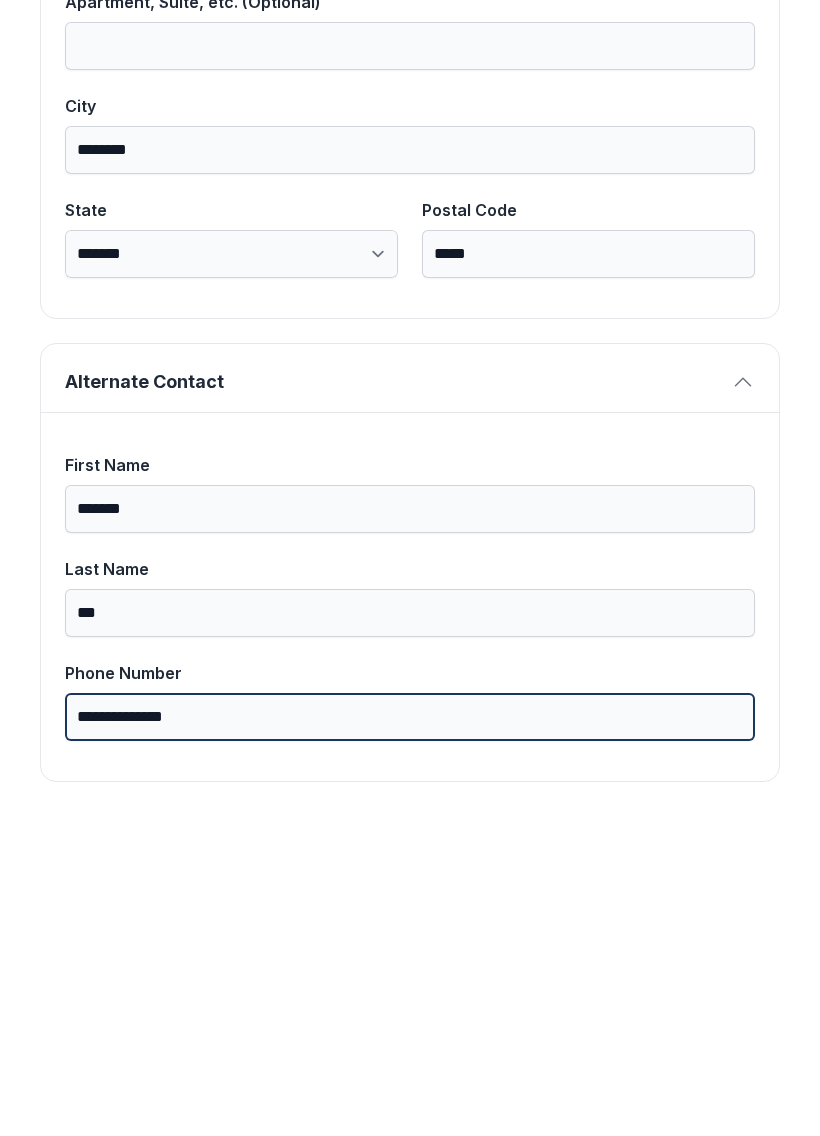 scroll, scrollTop: 1269, scrollLeft: 0, axis: vertical 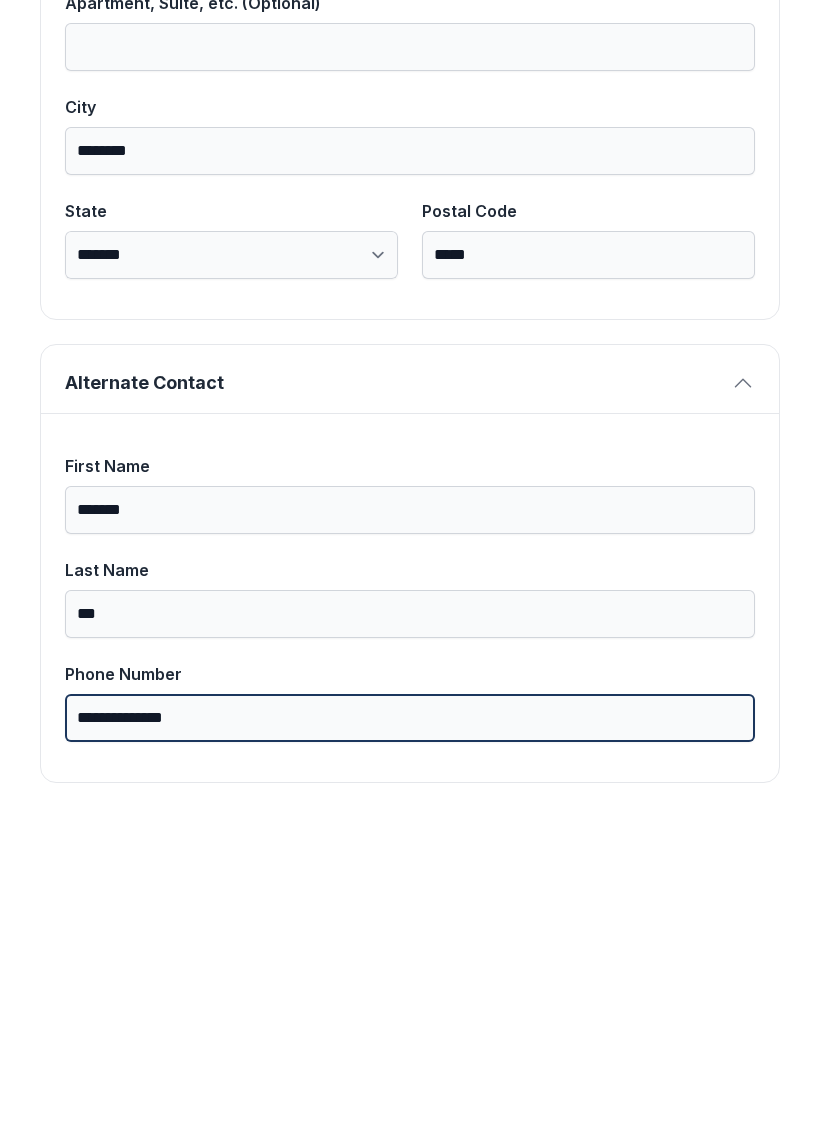 type on "**********" 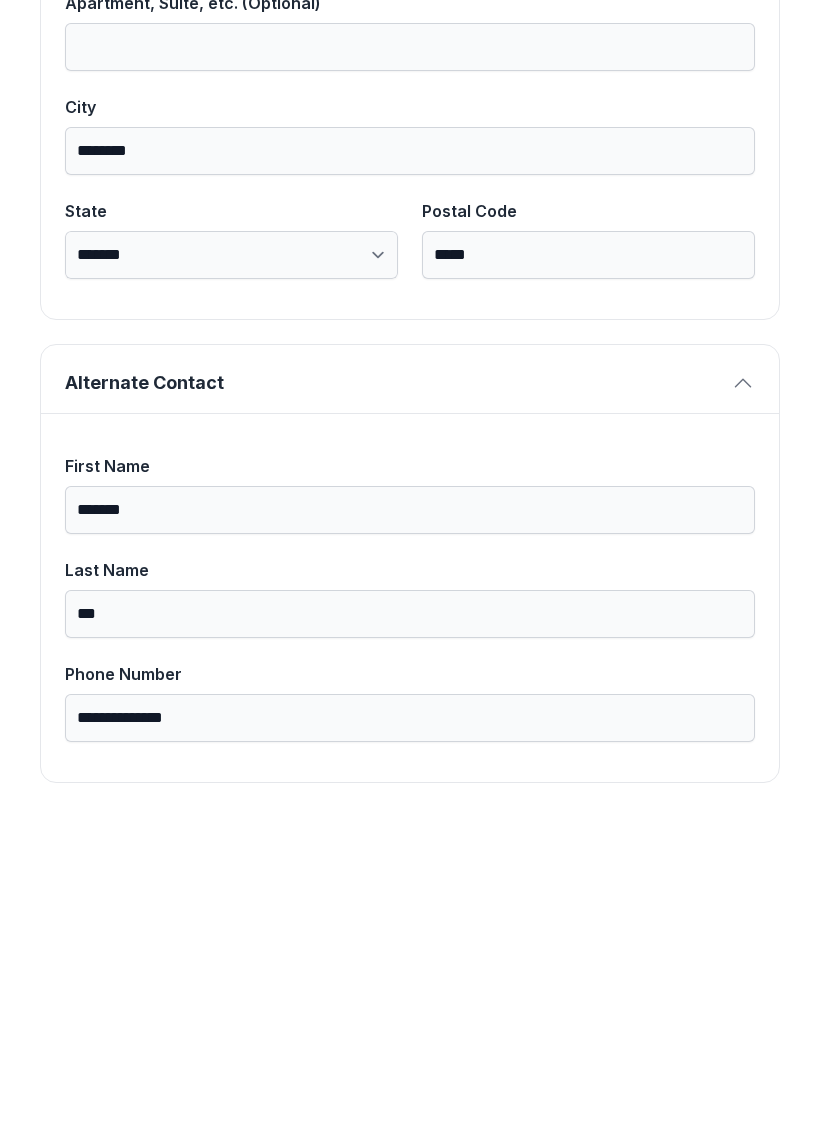 click on "**********" at bounding box center [410, 102] 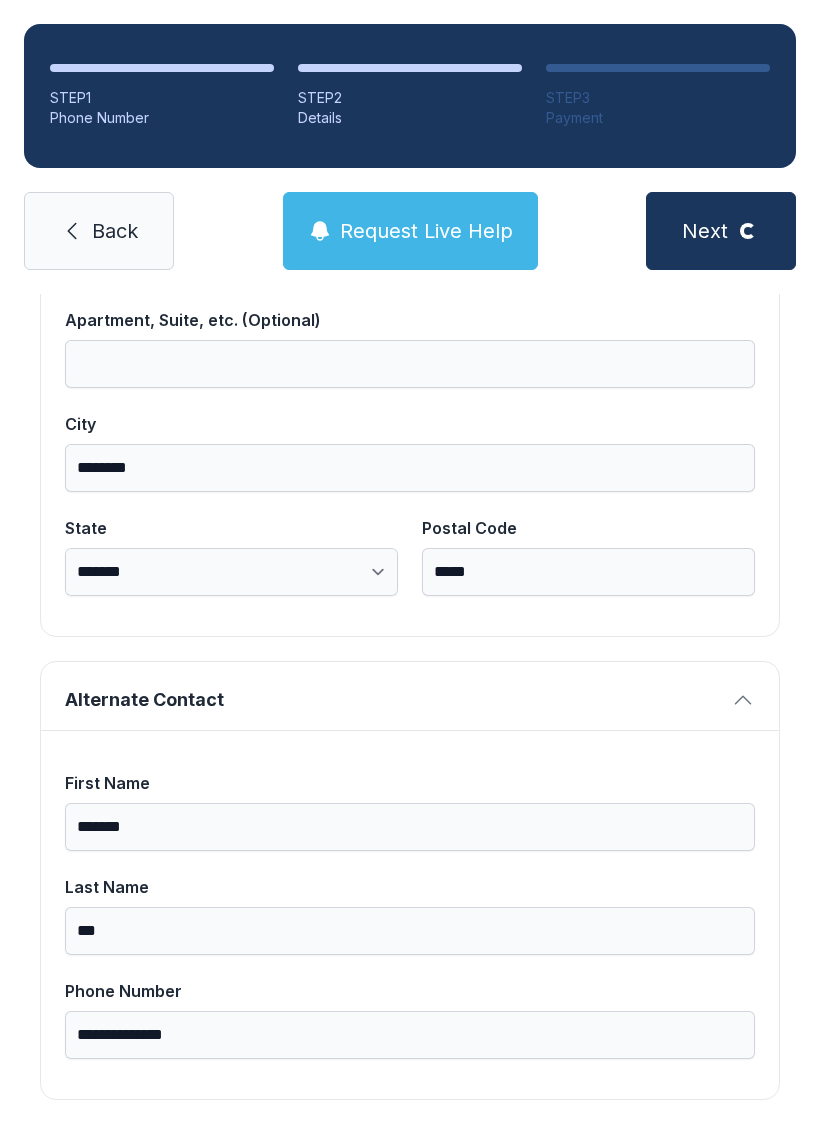 scroll, scrollTop: 180, scrollLeft: 0, axis: vertical 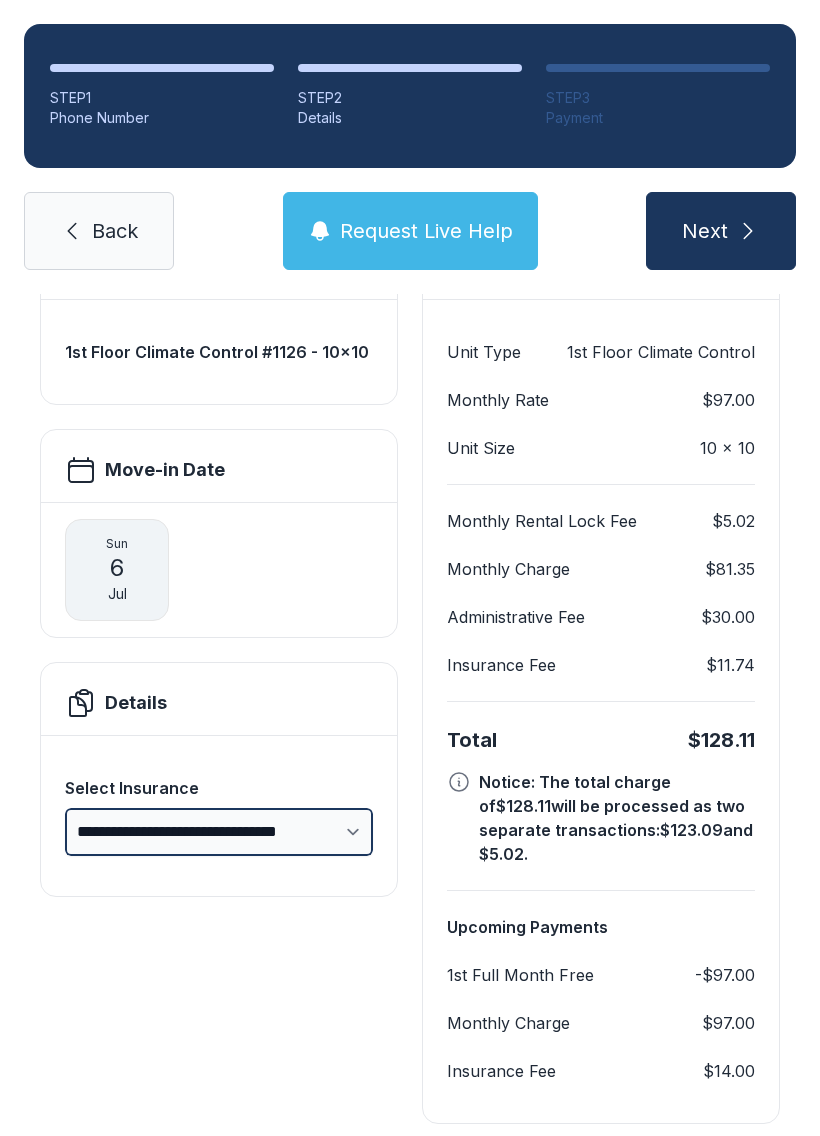 click on "**********" at bounding box center [219, 832] 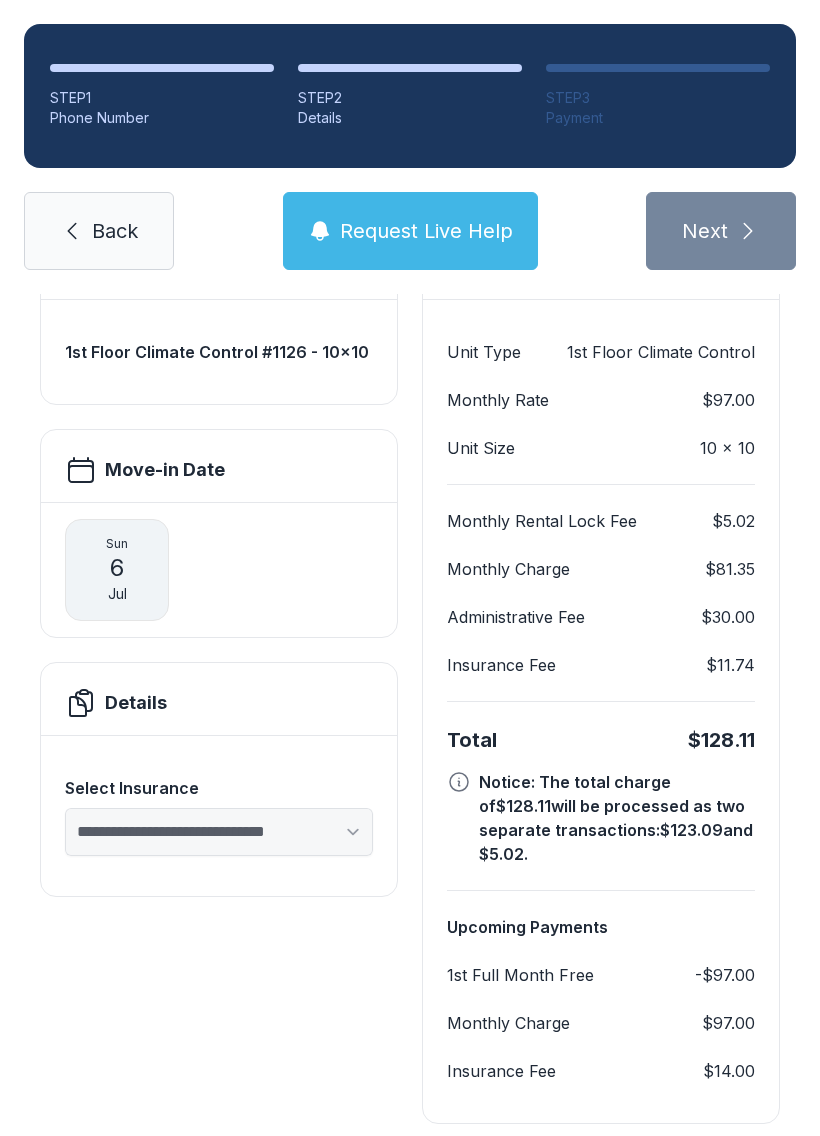 scroll, scrollTop: 84, scrollLeft: 0, axis: vertical 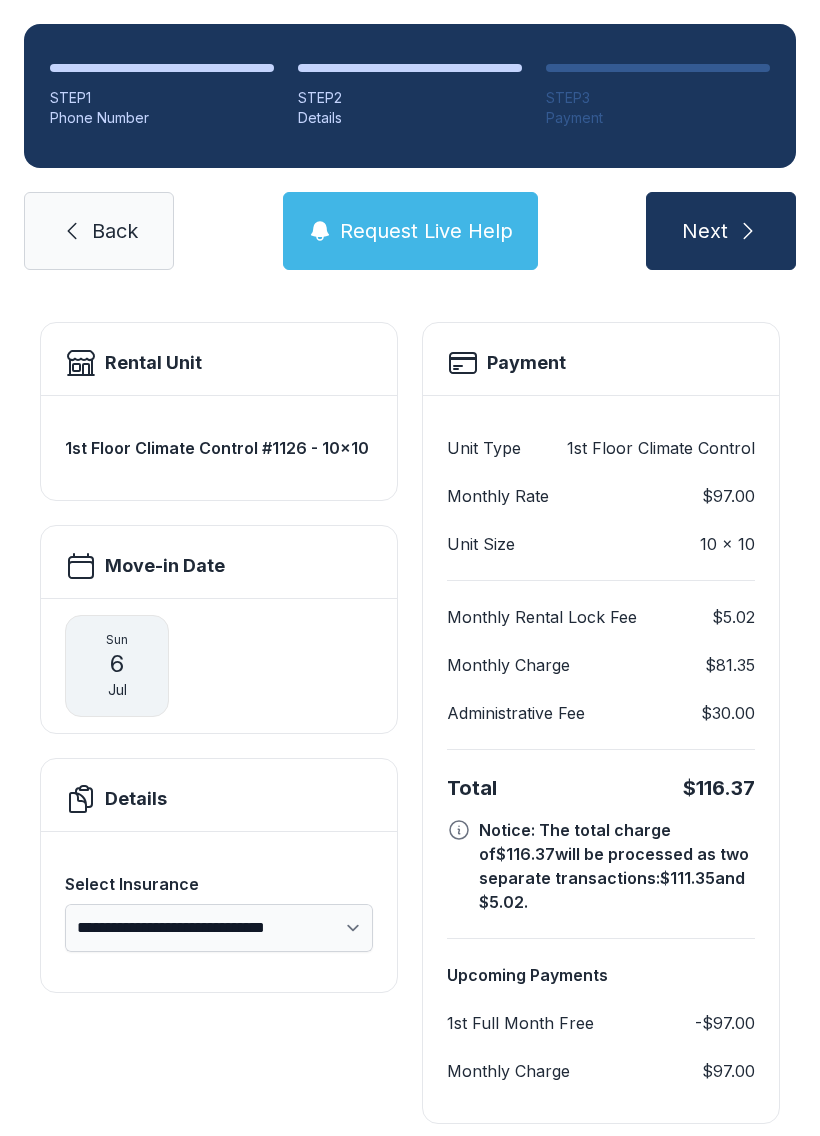 click on "Next" at bounding box center [705, 231] 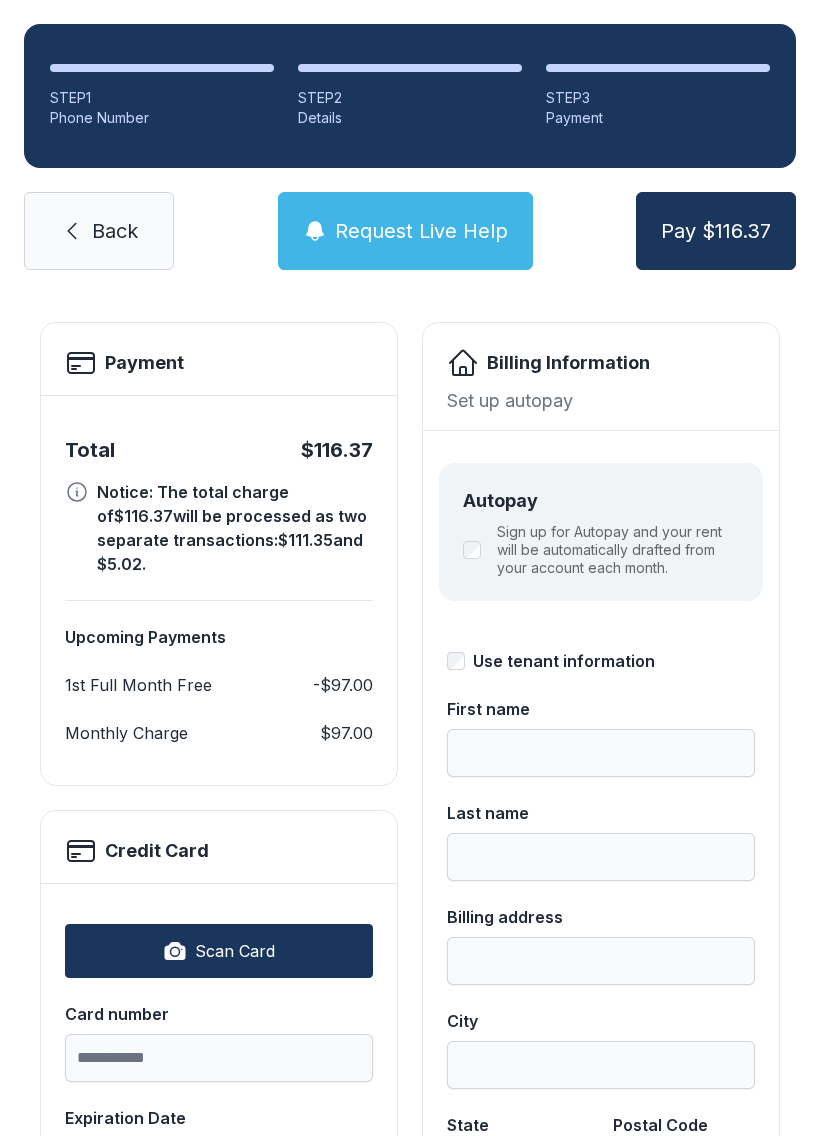 scroll, scrollTop: 0, scrollLeft: 0, axis: both 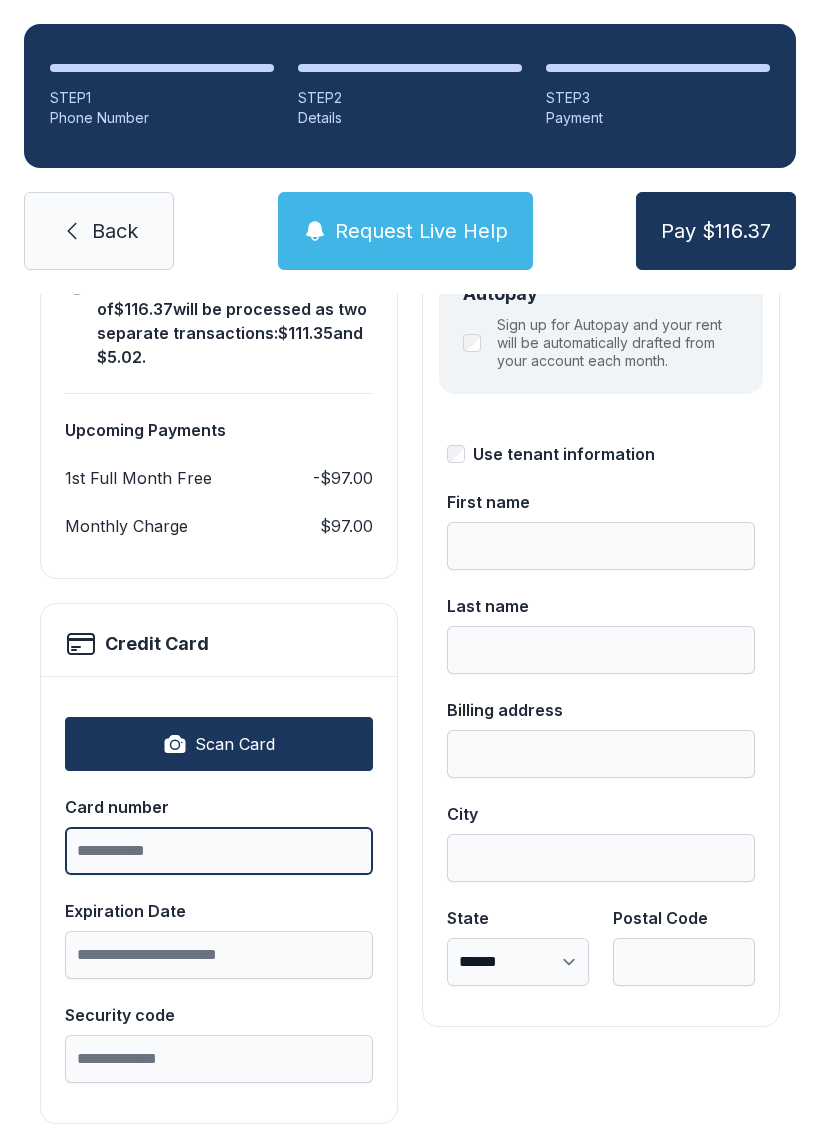 click on "Card number" at bounding box center (219, 851) 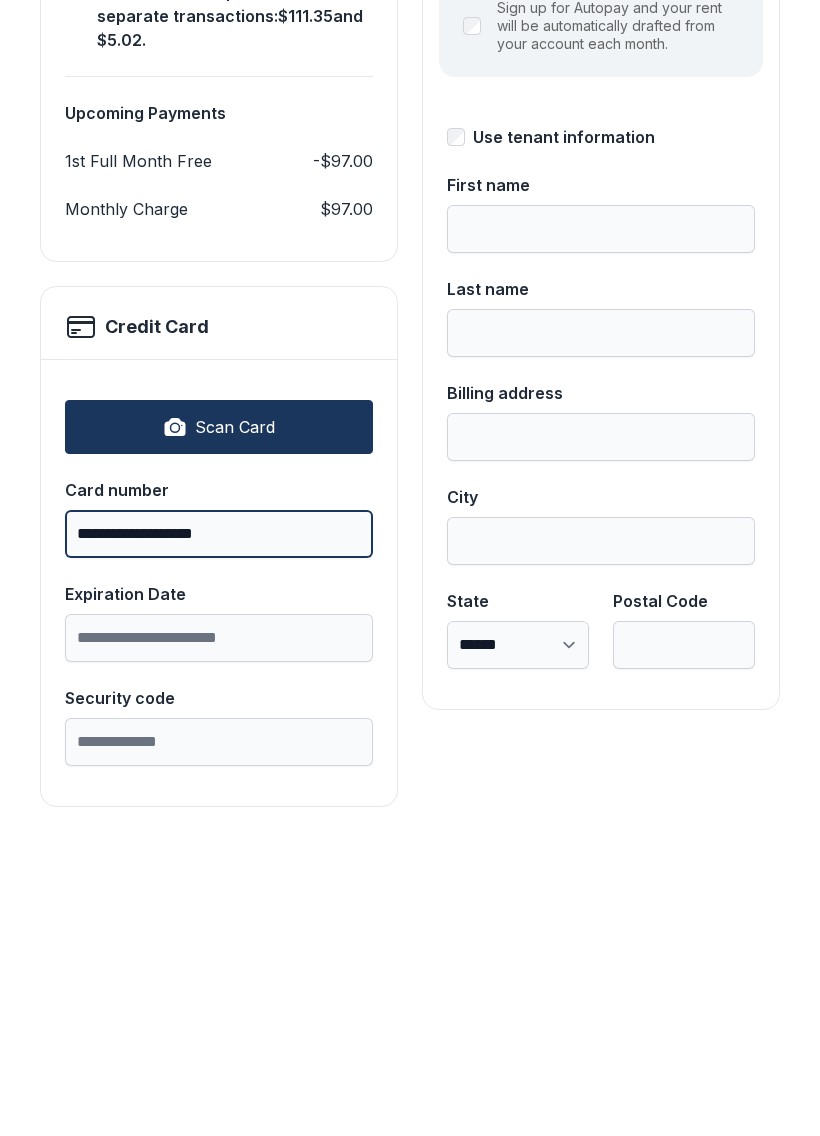 type on "**********" 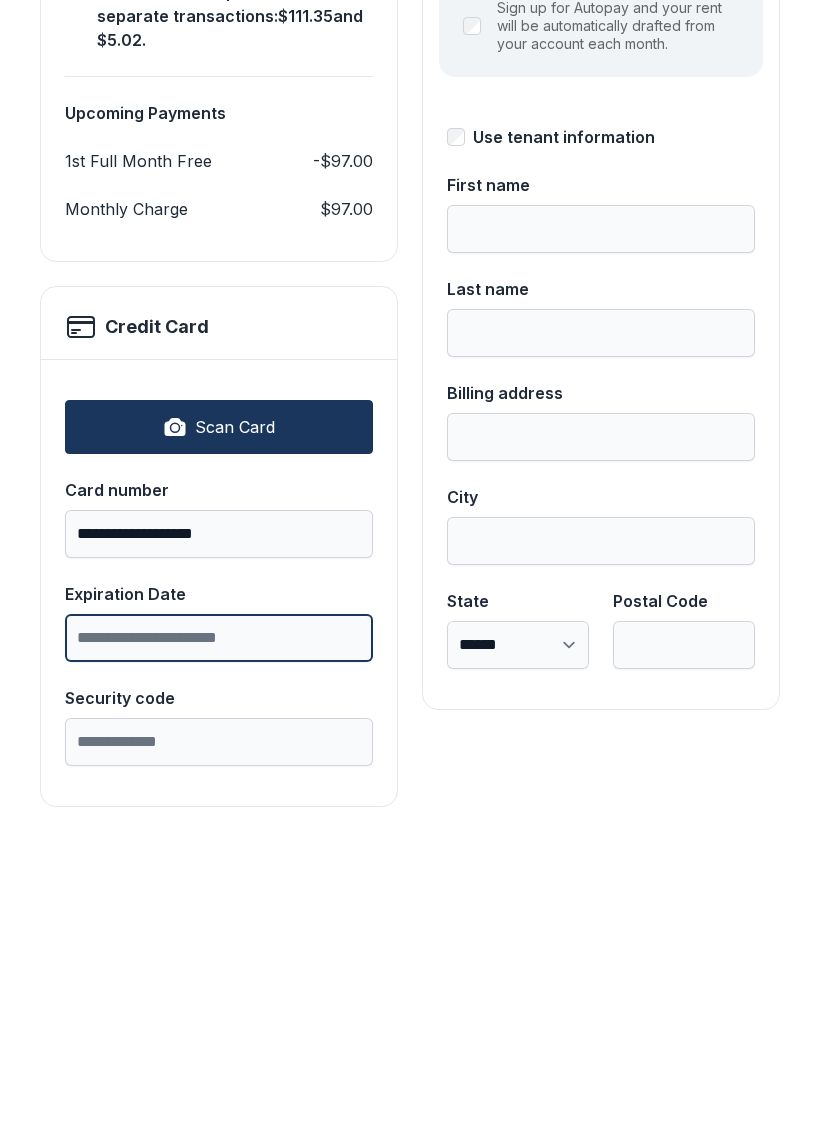 click on "Expiration Date" at bounding box center (219, 955) 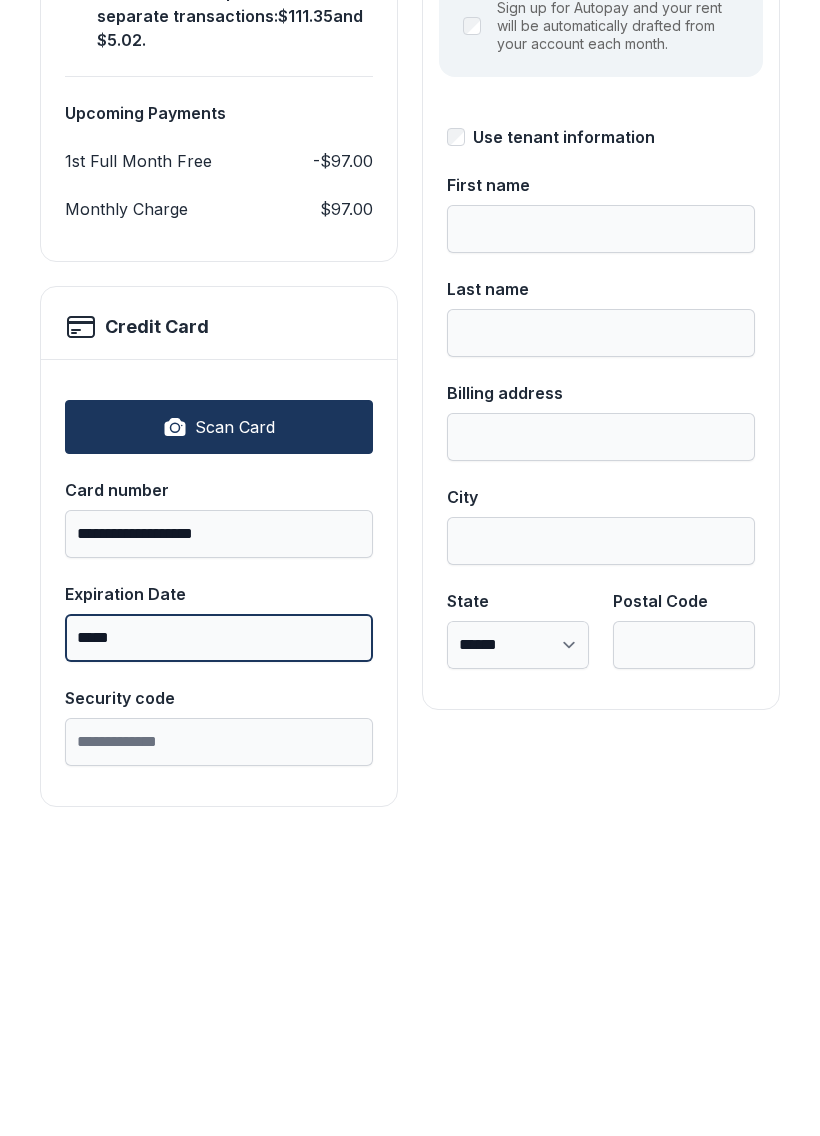 type on "*****" 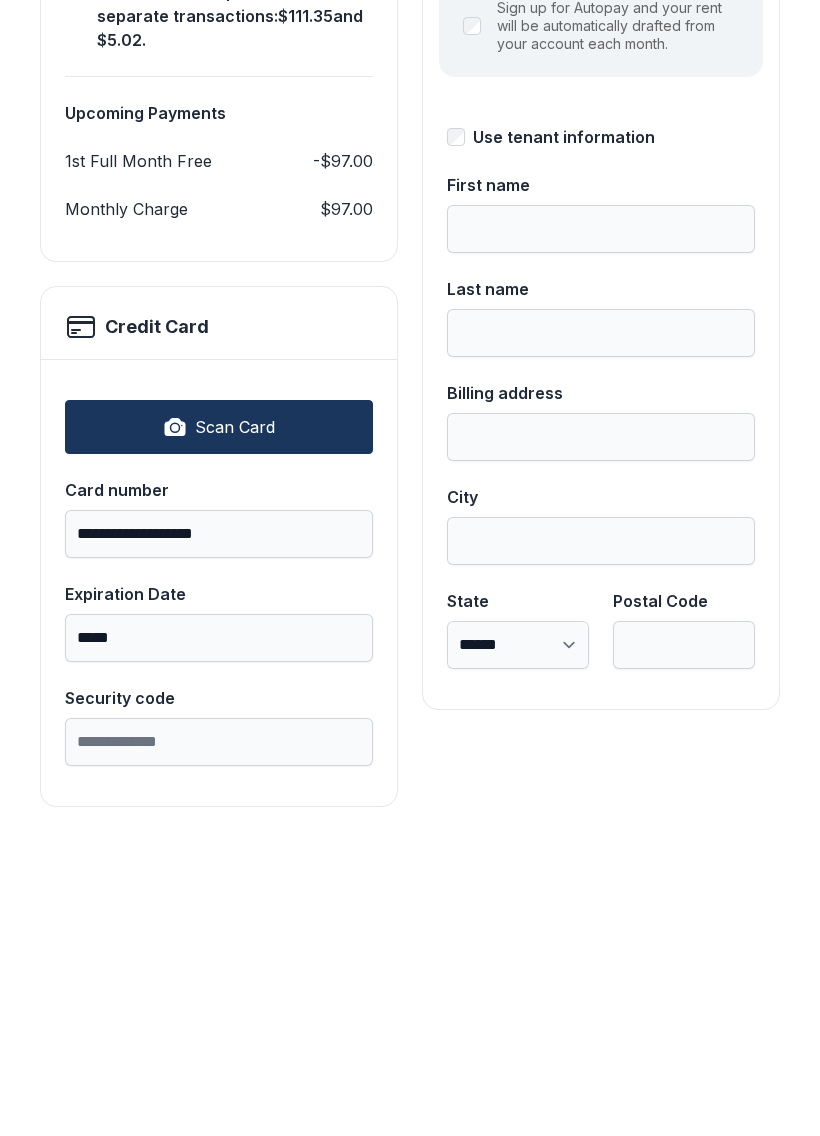 click on "Security code" at bounding box center (219, 1059) 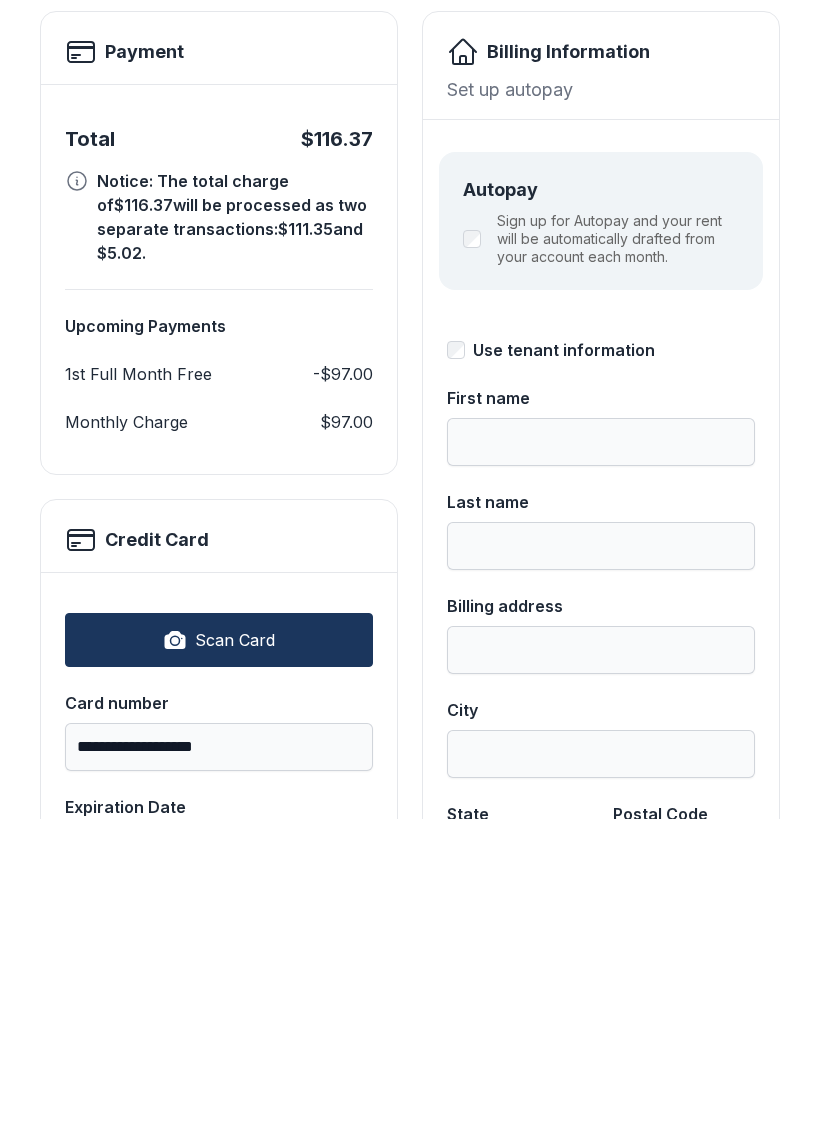 scroll, scrollTop: 75, scrollLeft: 0, axis: vertical 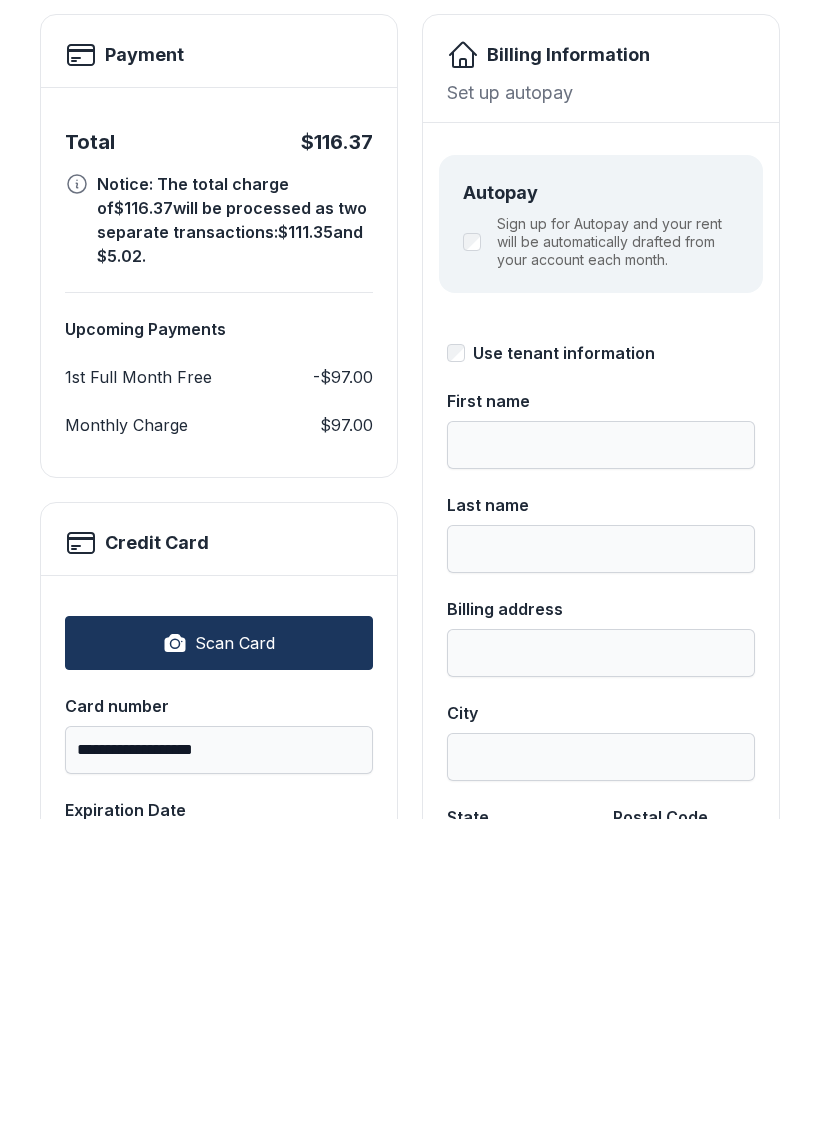 type on "***" 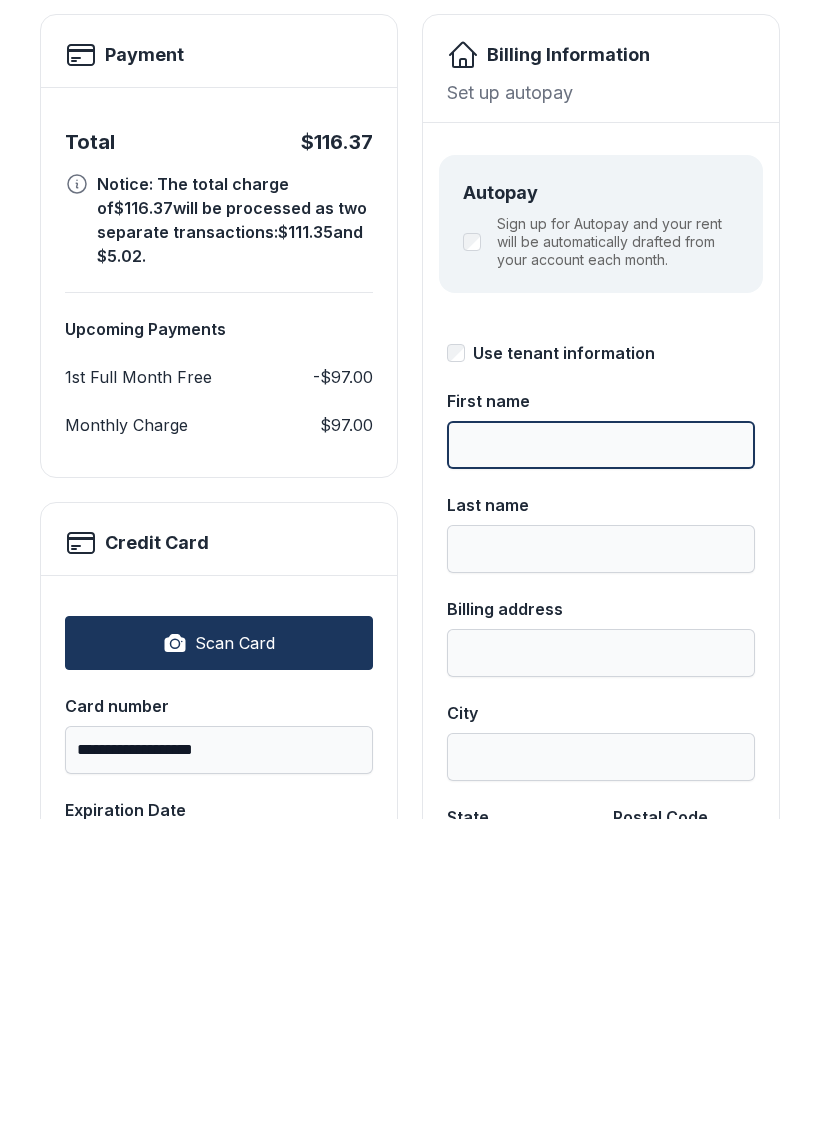 click on "First name" at bounding box center (601, 762) 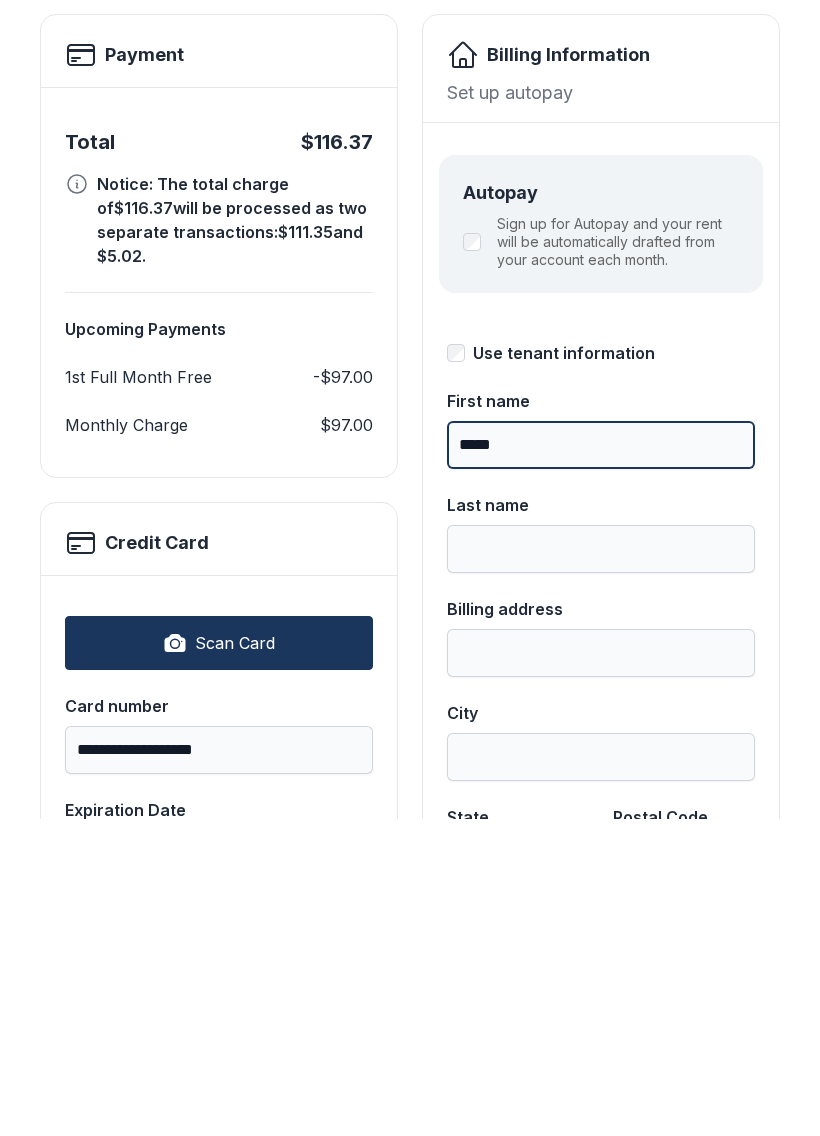 type on "*****" 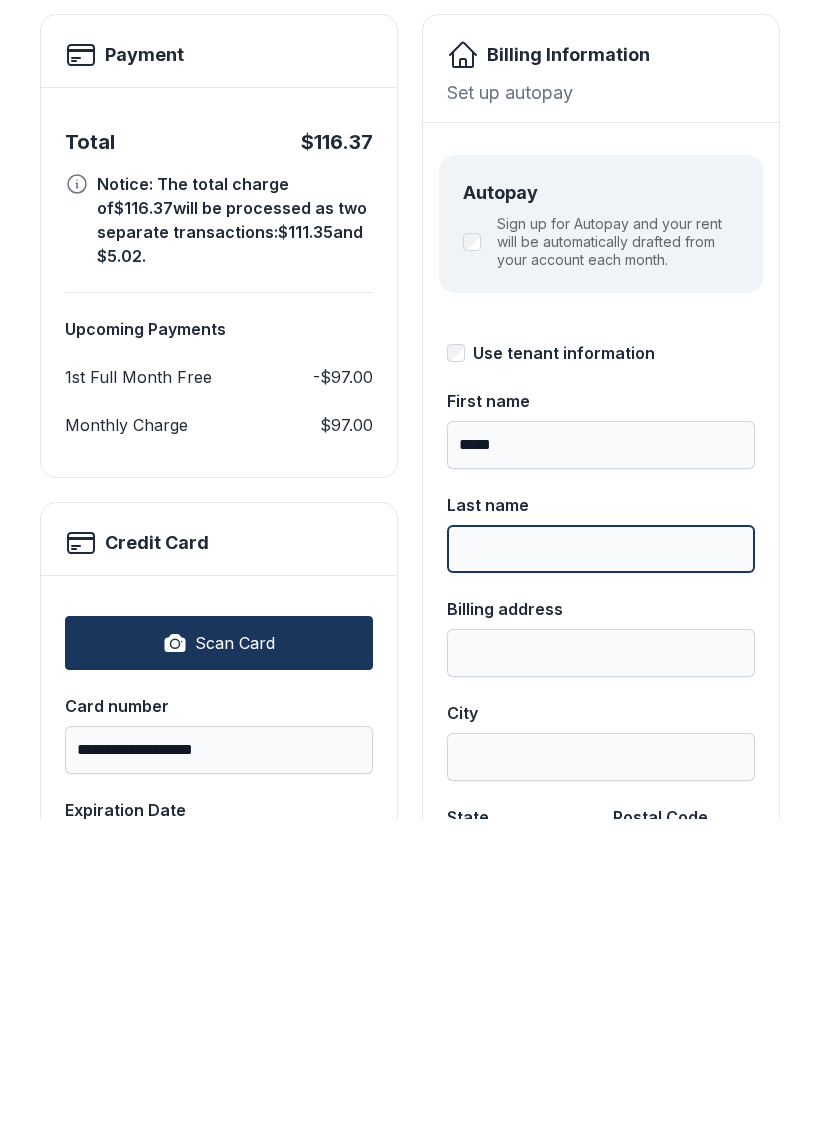 click on "Last name" at bounding box center (601, 866) 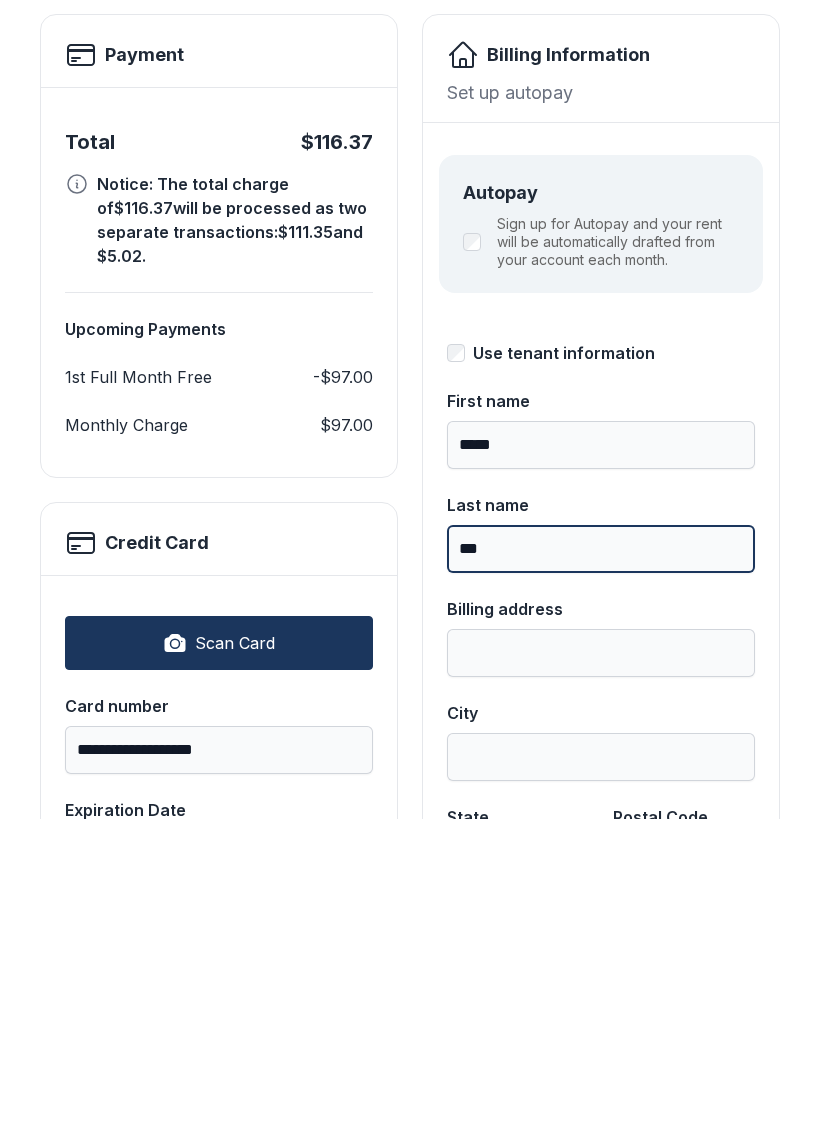 type on "***" 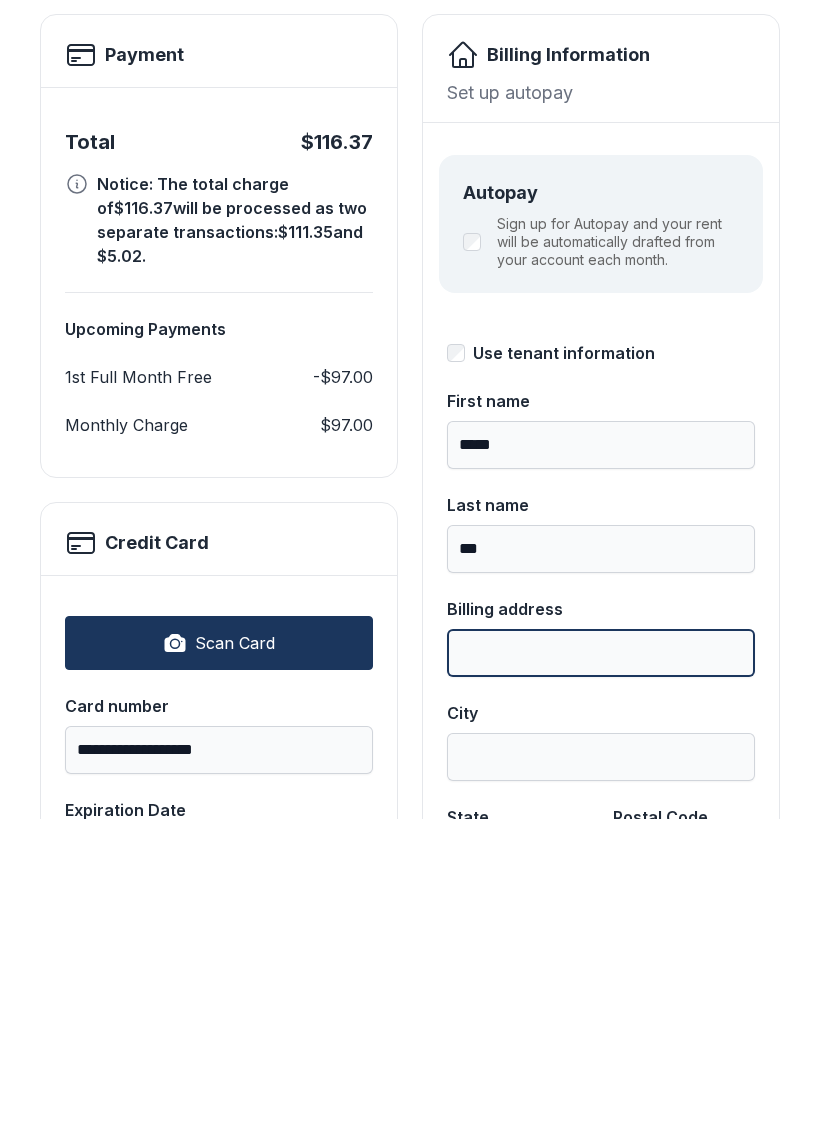 click on "Billing address" at bounding box center [601, 970] 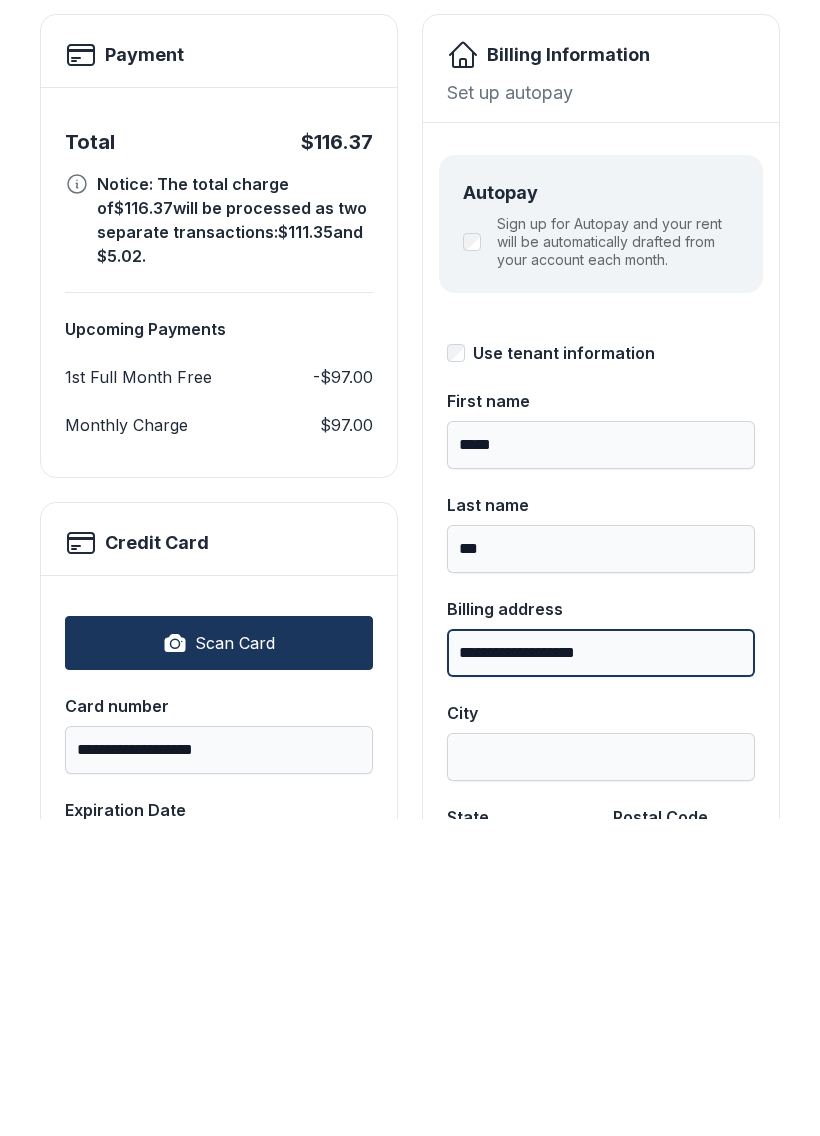 type on "**********" 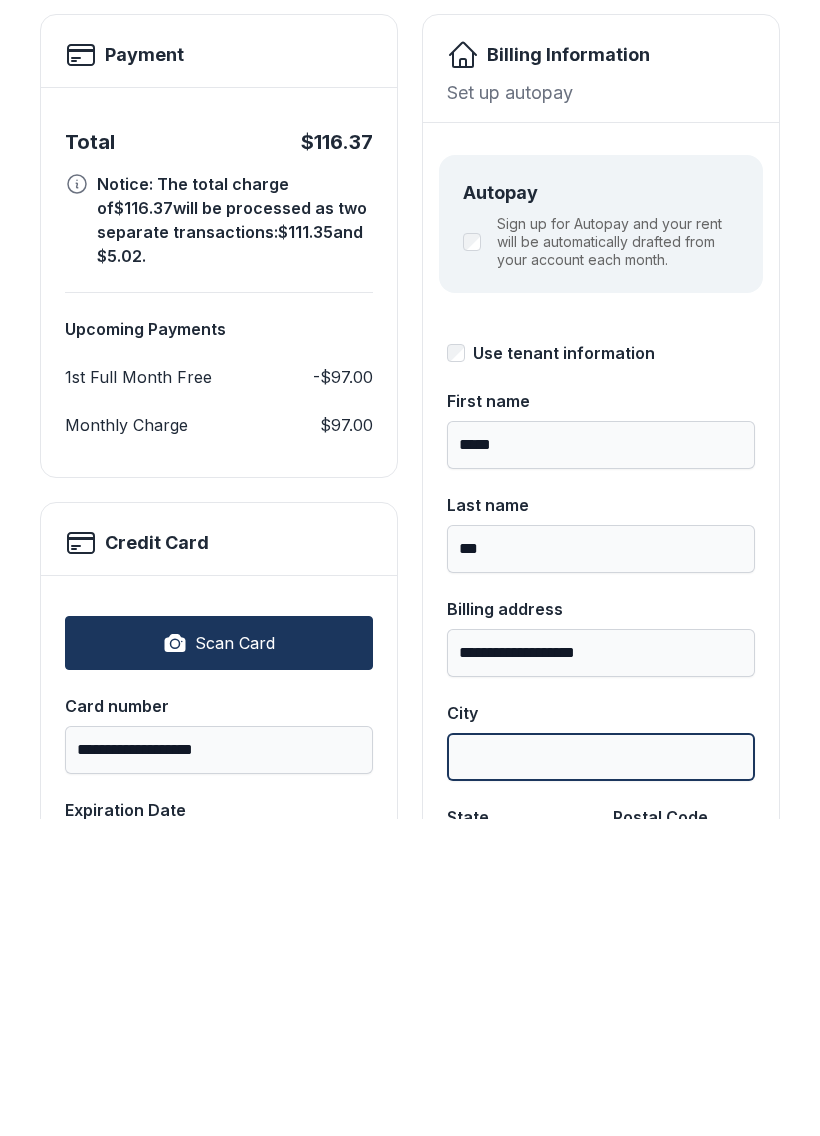 click on "City" at bounding box center [601, 1074] 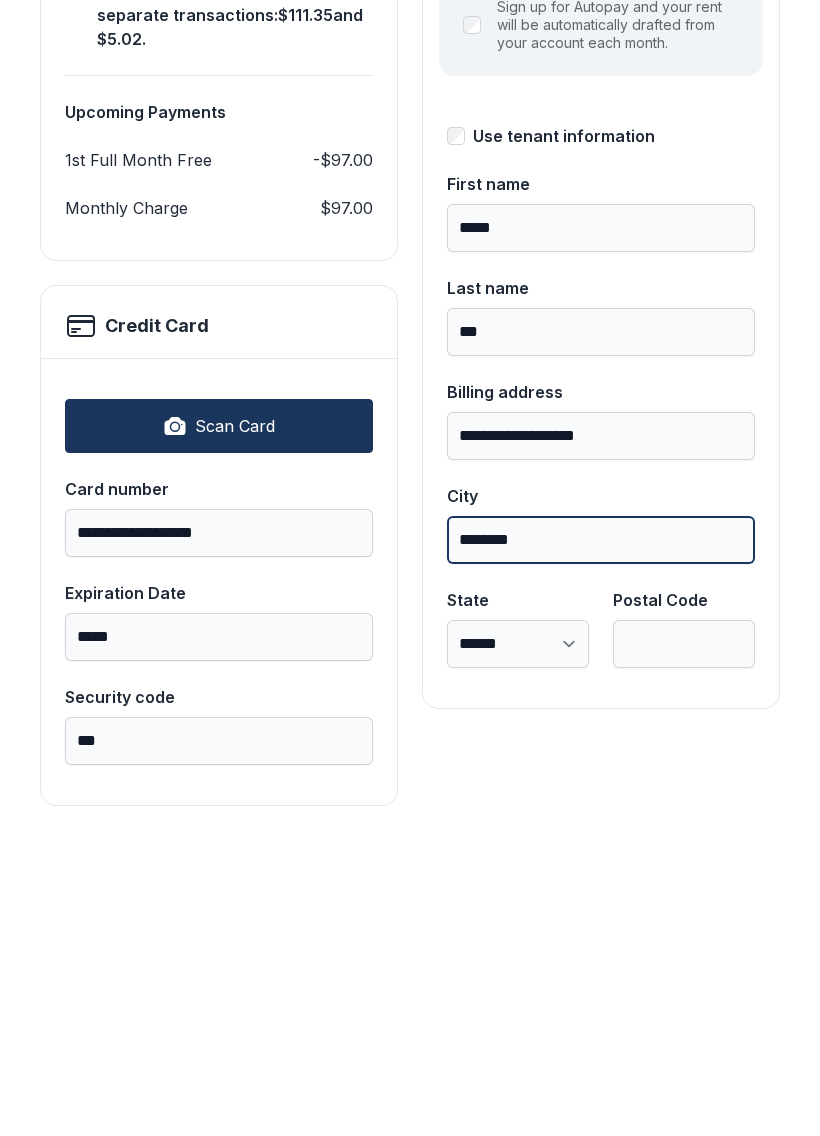 scroll, scrollTop: 291, scrollLeft: 0, axis: vertical 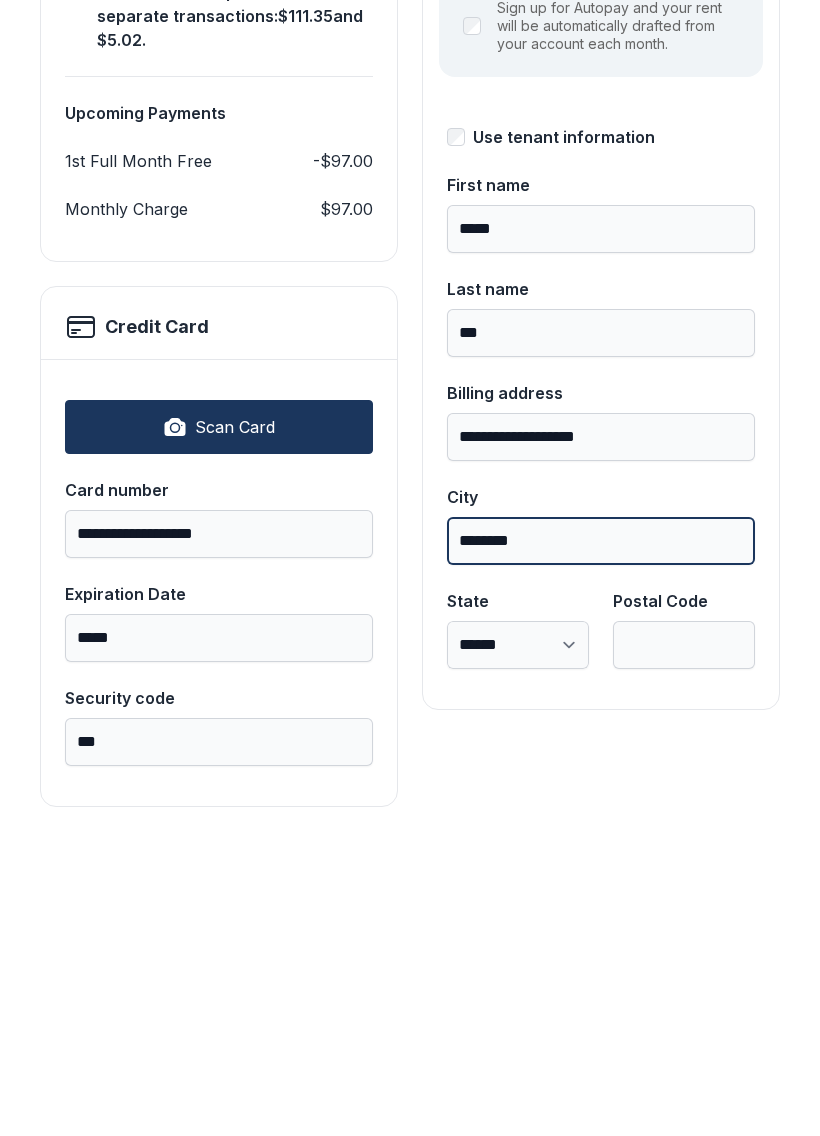 type on "********" 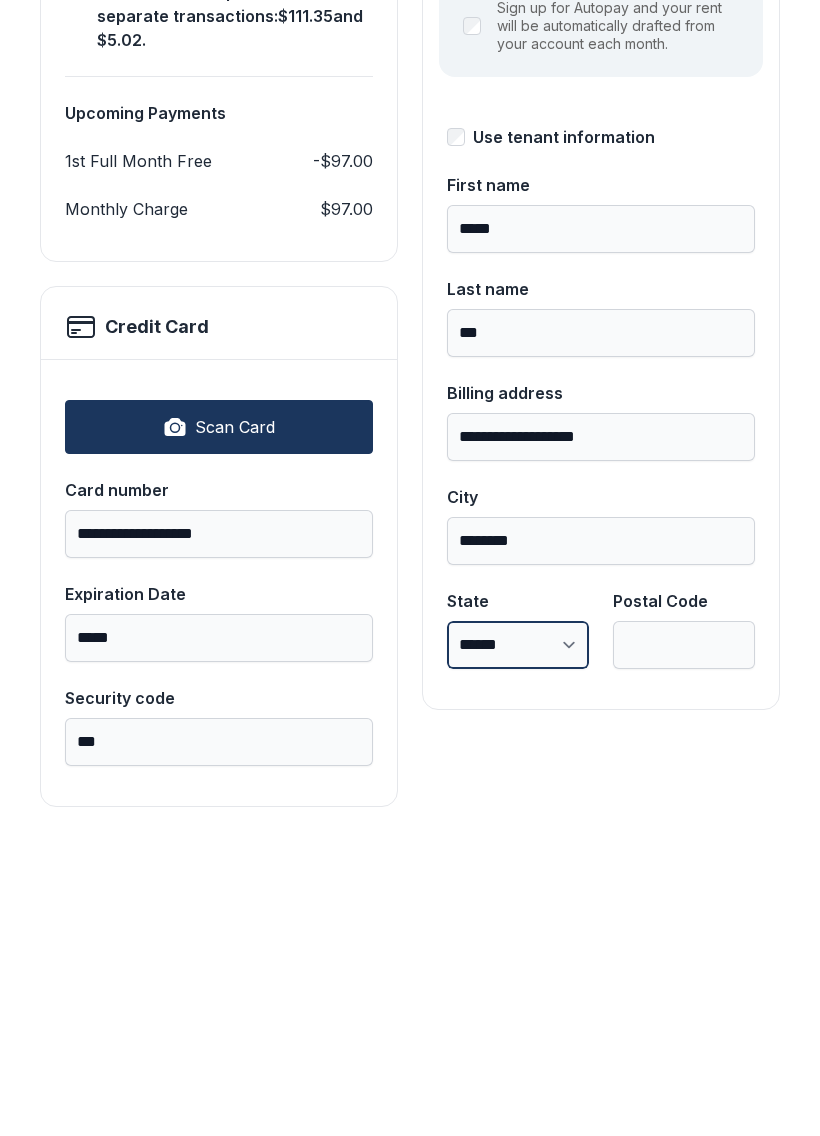 click on "**********" at bounding box center [518, 962] 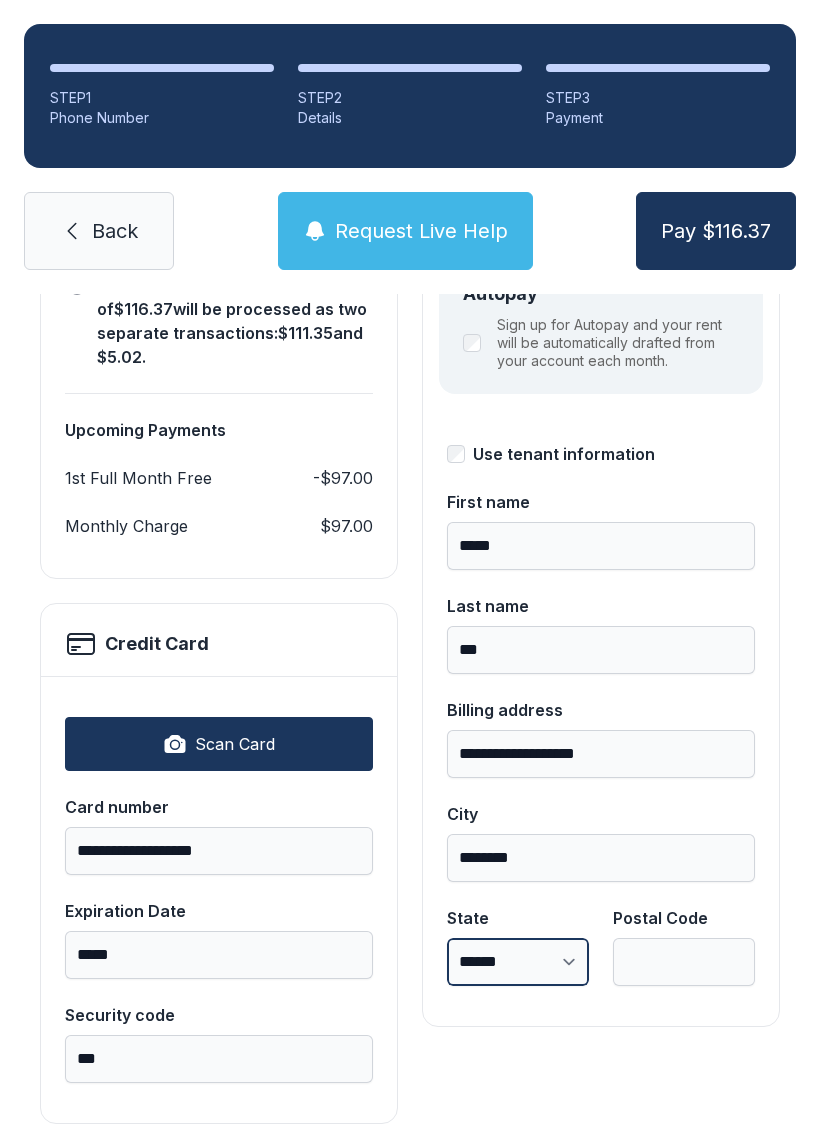 select on "**" 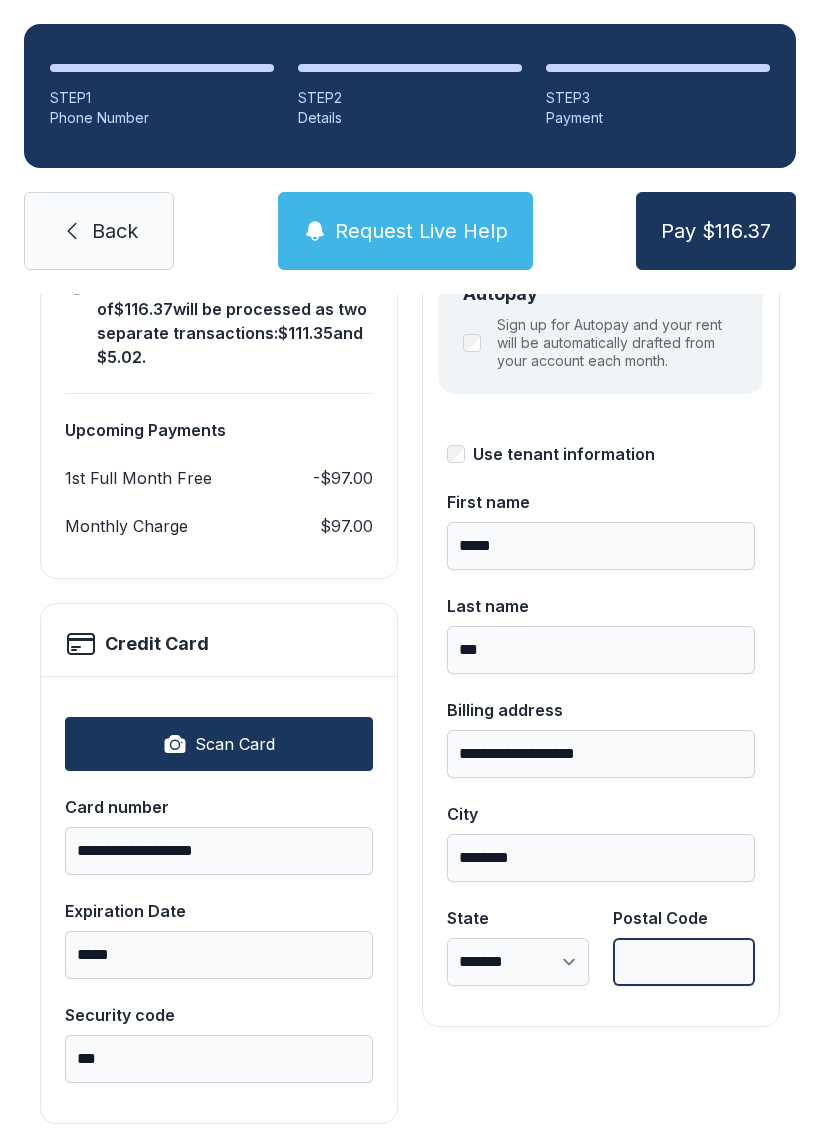 click on "Postal Code" at bounding box center (684, 962) 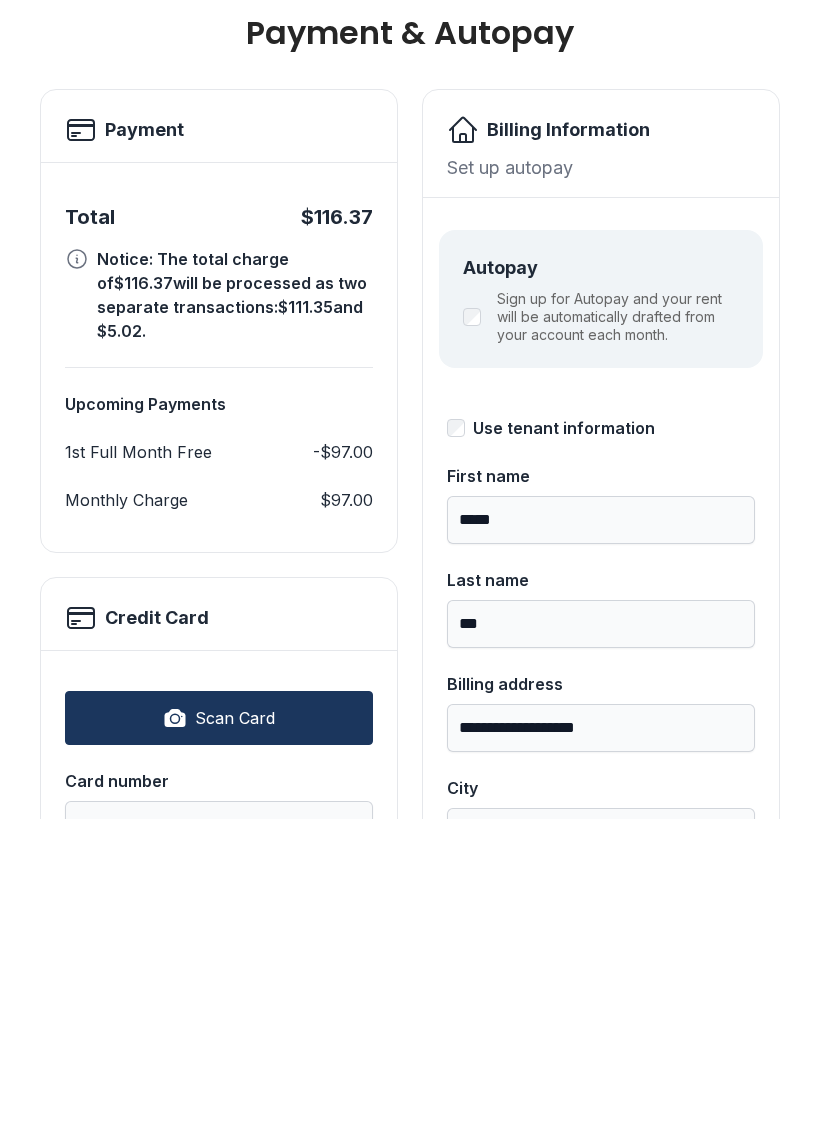 type on "*****" 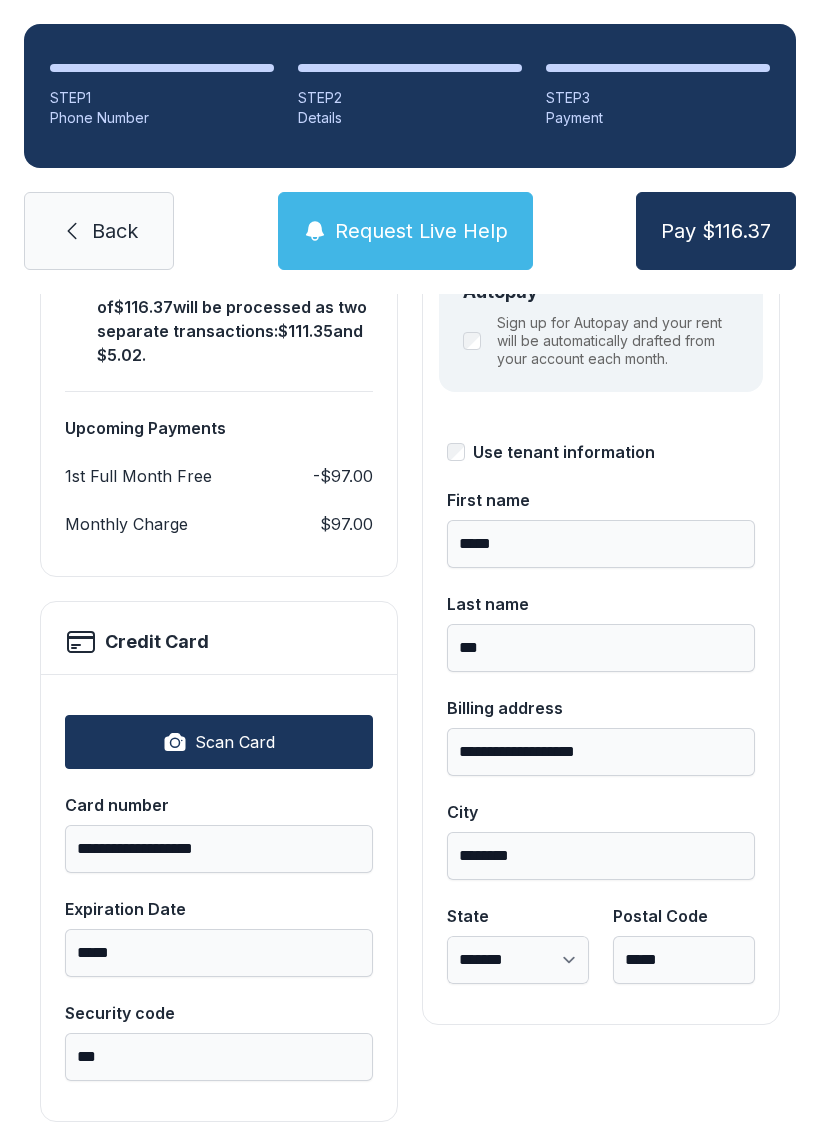scroll, scrollTop: 291, scrollLeft: 0, axis: vertical 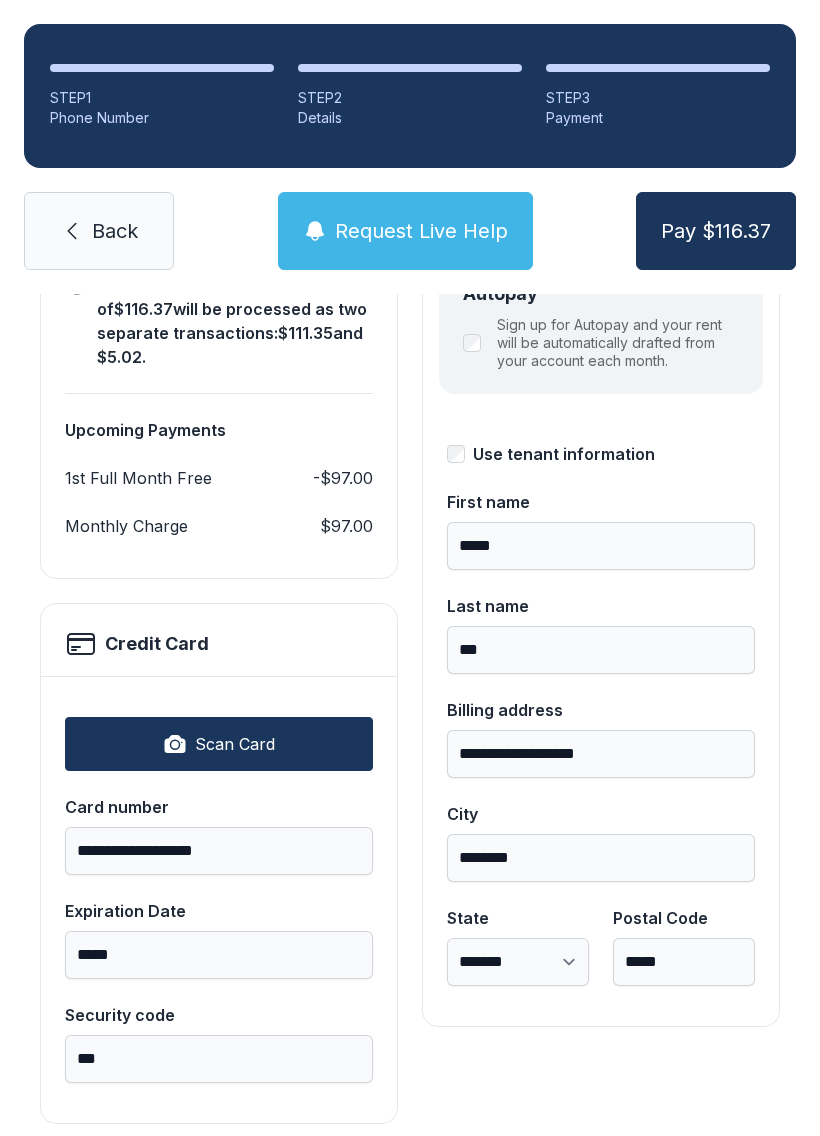 click on "Pay $116.37" at bounding box center (716, 231) 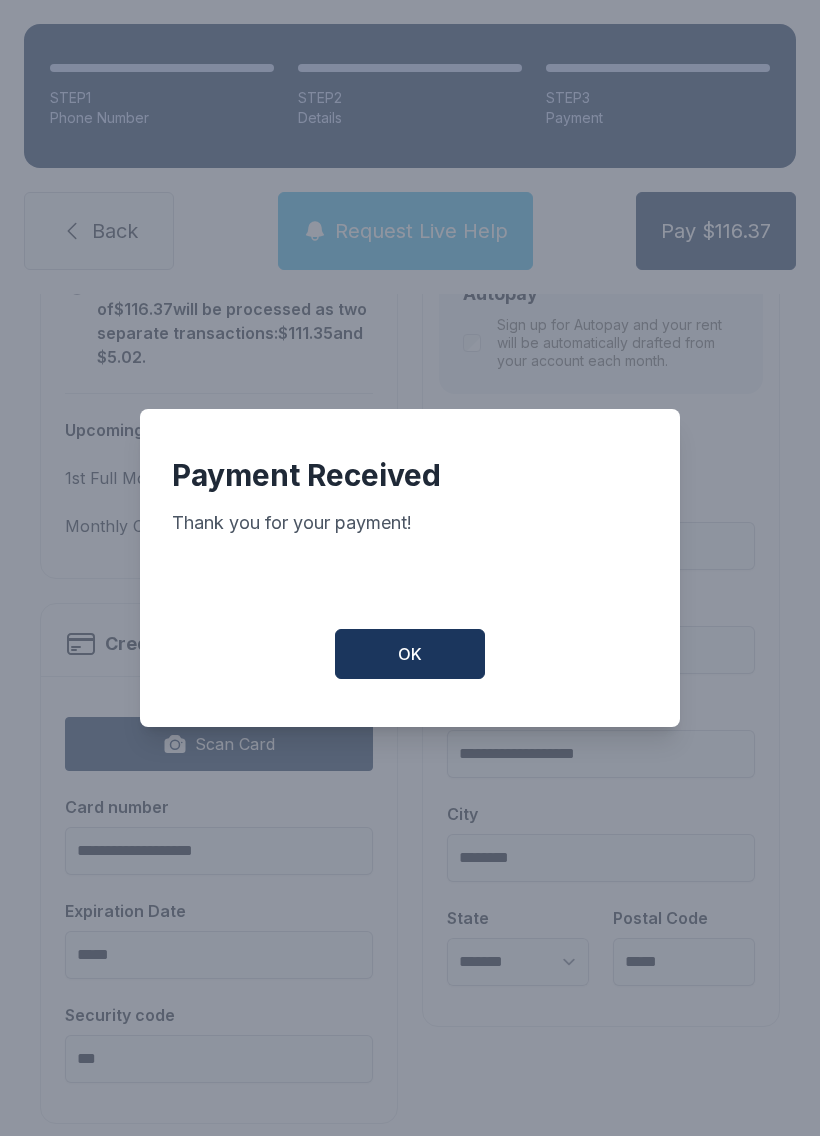 click on "OK" at bounding box center (410, 654) 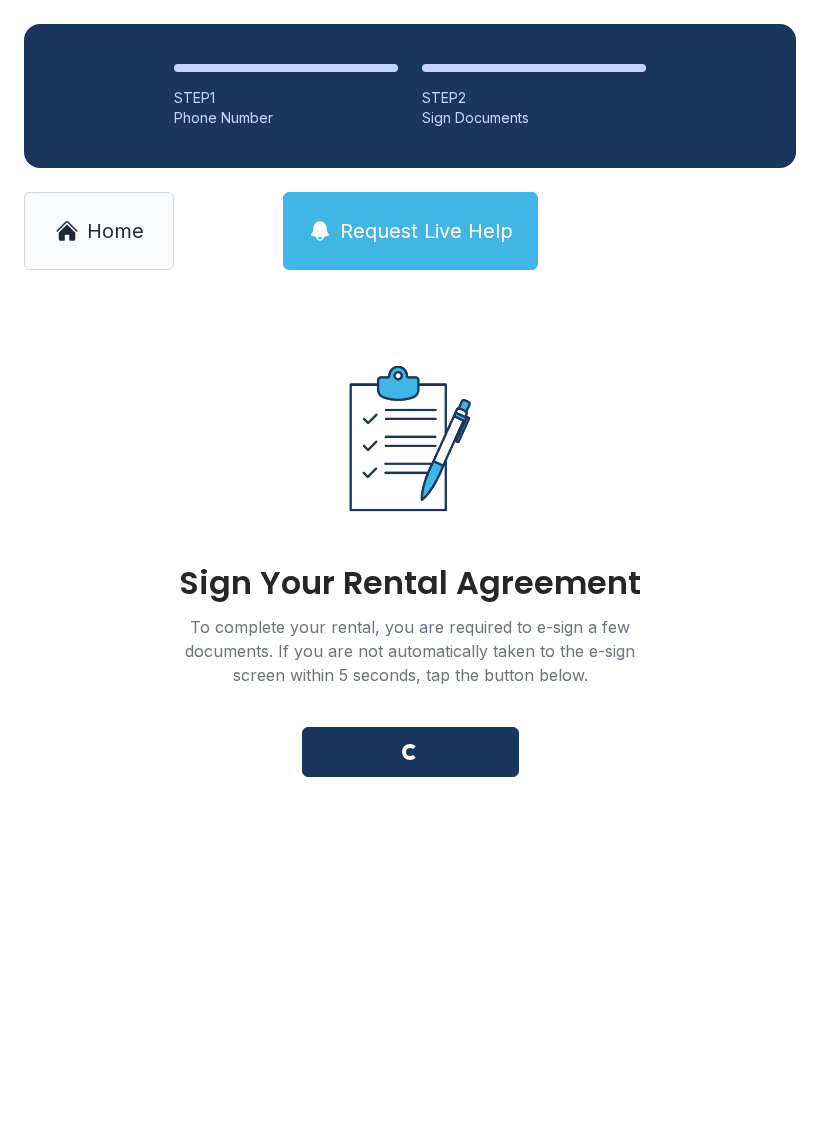 scroll, scrollTop: 0, scrollLeft: 0, axis: both 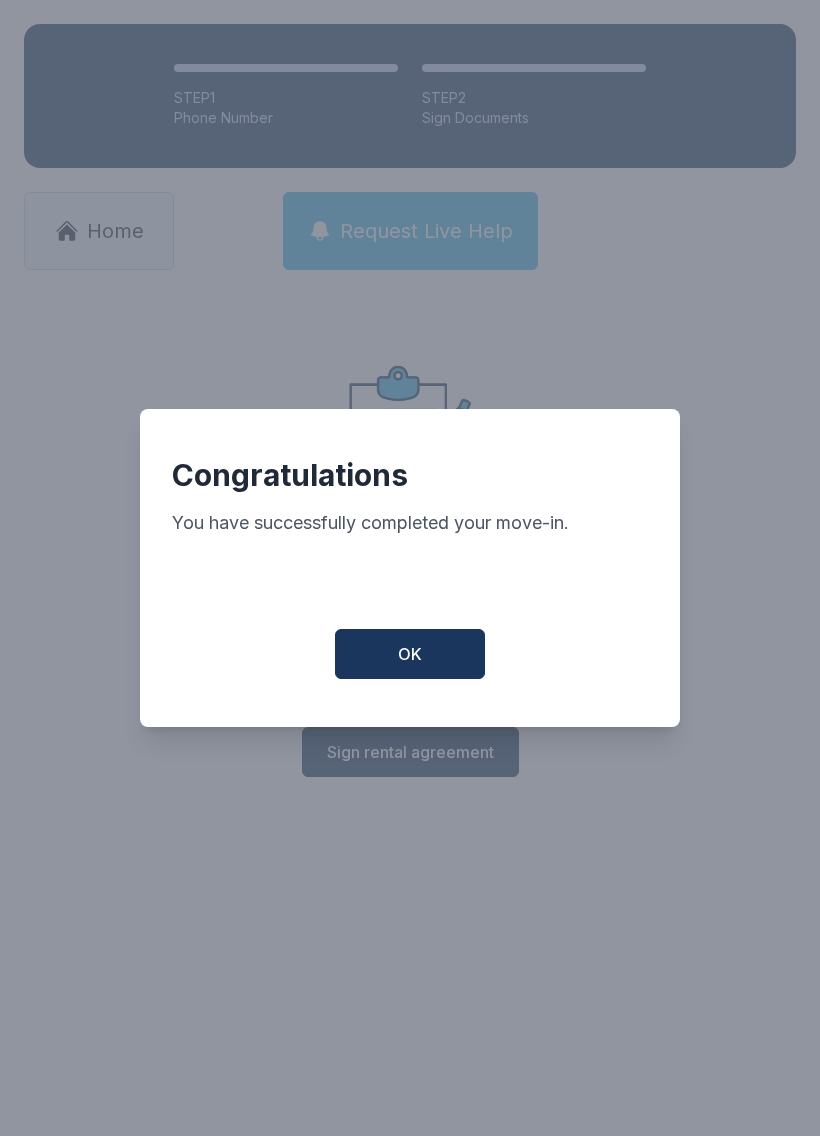 click on "OK" at bounding box center [410, 654] 